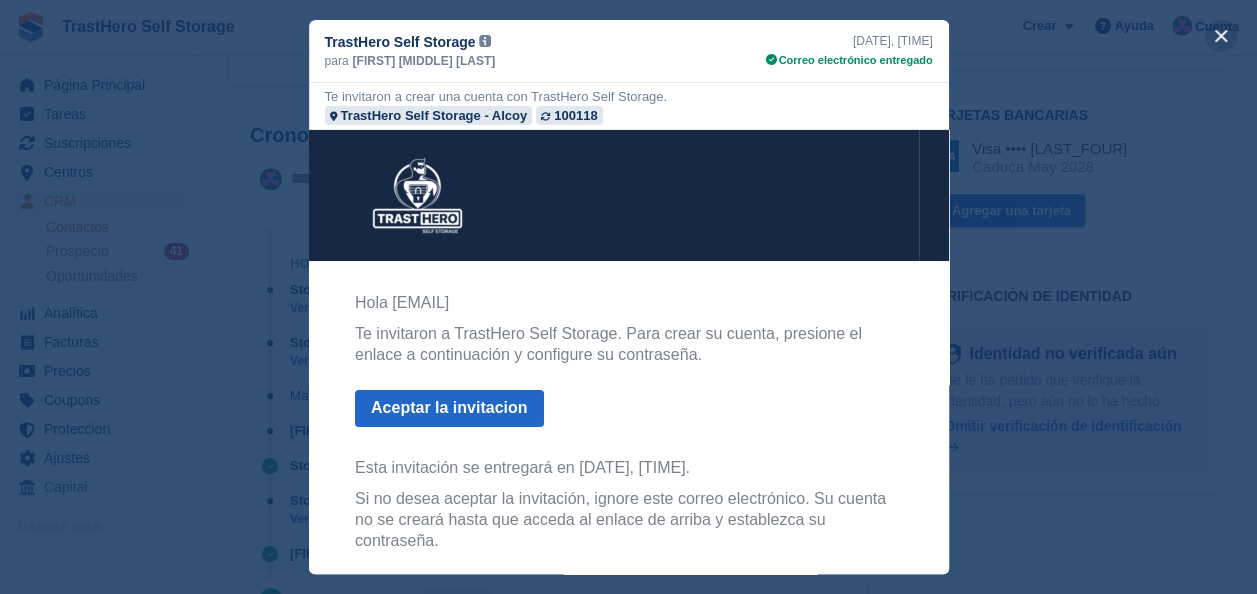 scroll, scrollTop: 0, scrollLeft: 0, axis: both 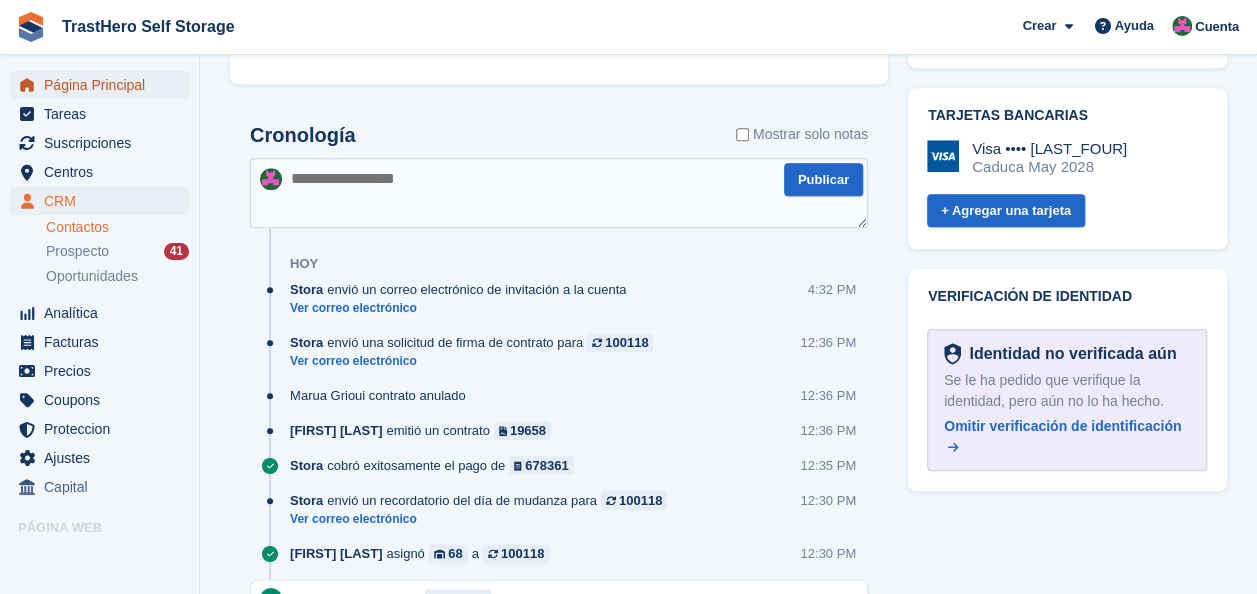 click on "Página Principal" at bounding box center [104, 85] 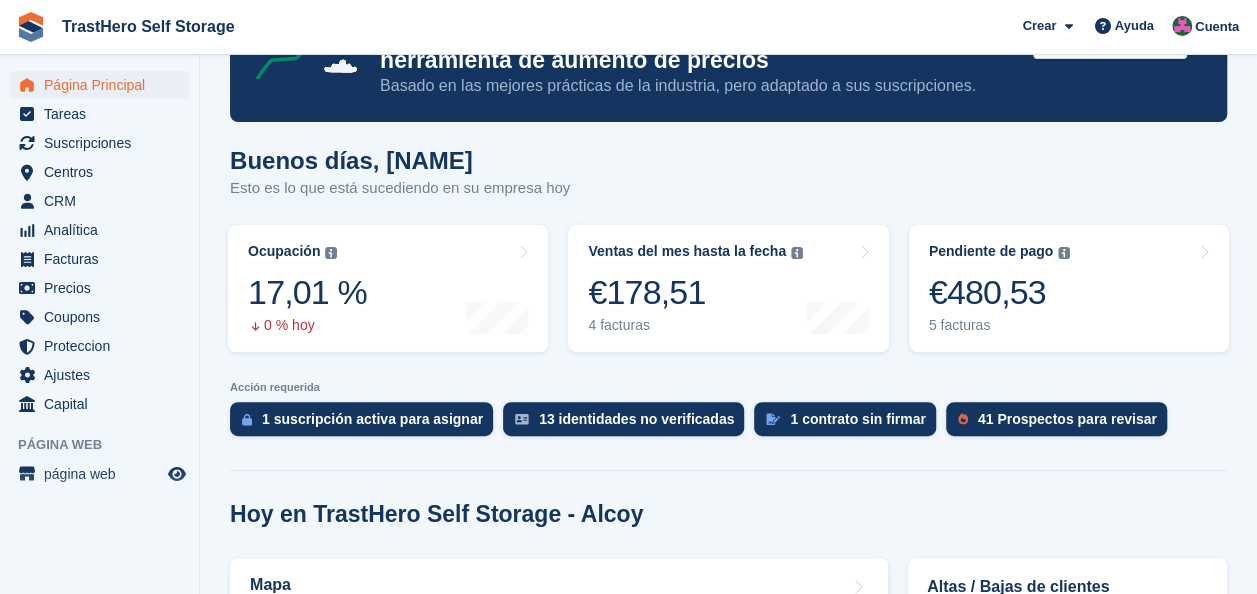 scroll, scrollTop: 0, scrollLeft: 0, axis: both 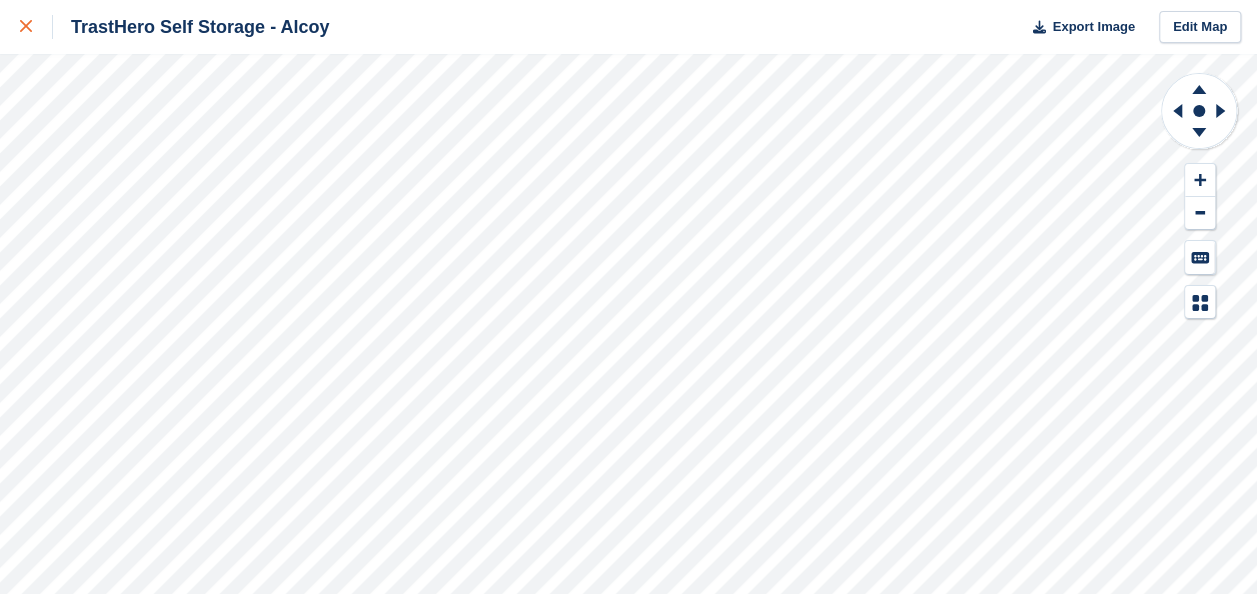 click at bounding box center [36, 27] 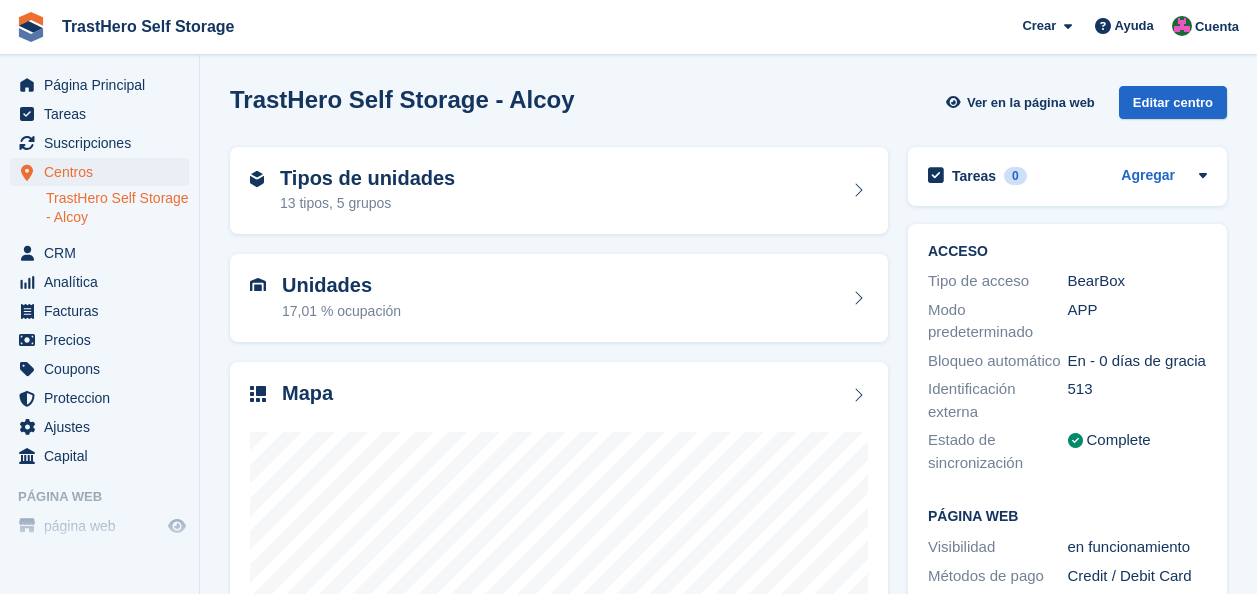 scroll, scrollTop: 0, scrollLeft: 0, axis: both 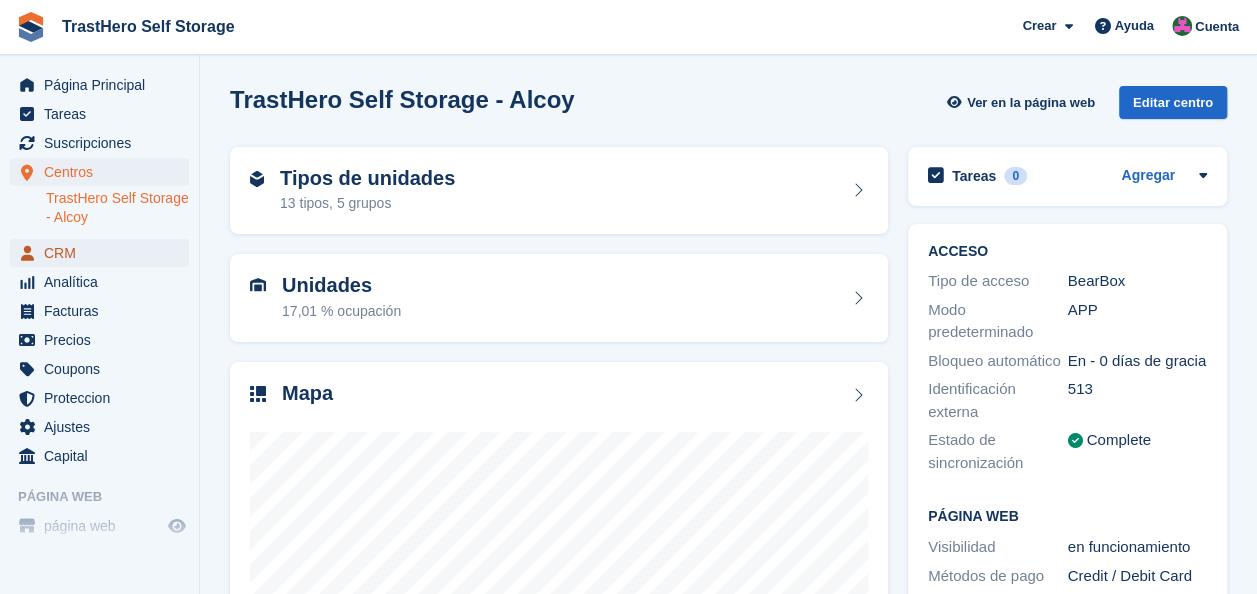 click on "CRM" at bounding box center [104, 253] 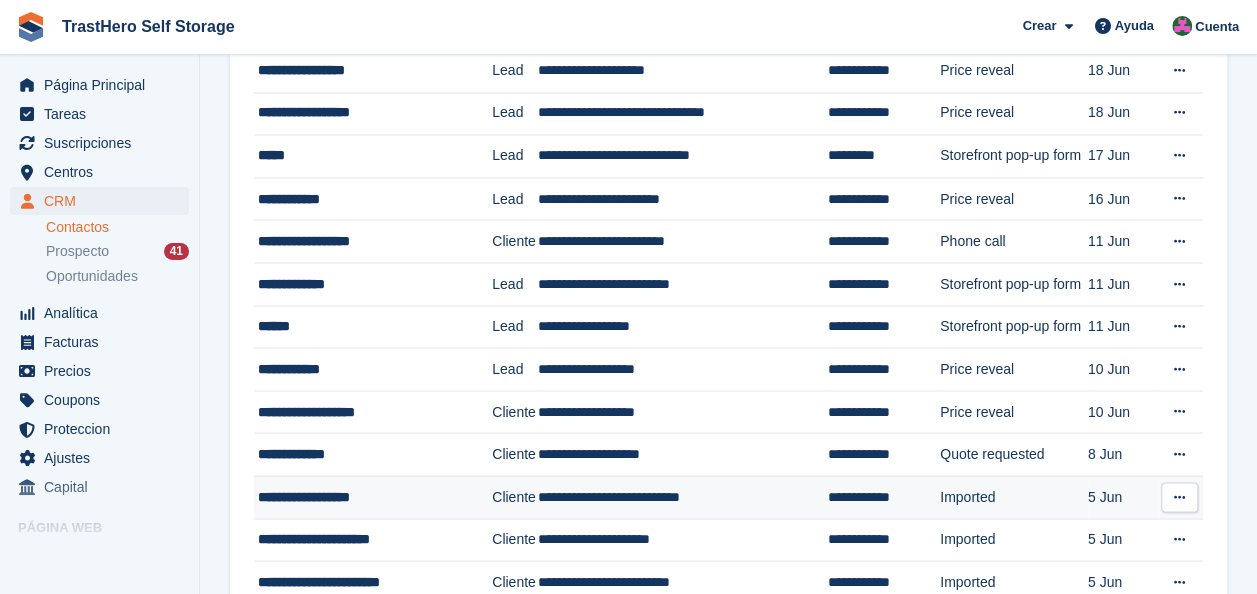 scroll, scrollTop: 1876, scrollLeft: 0, axis: vertical 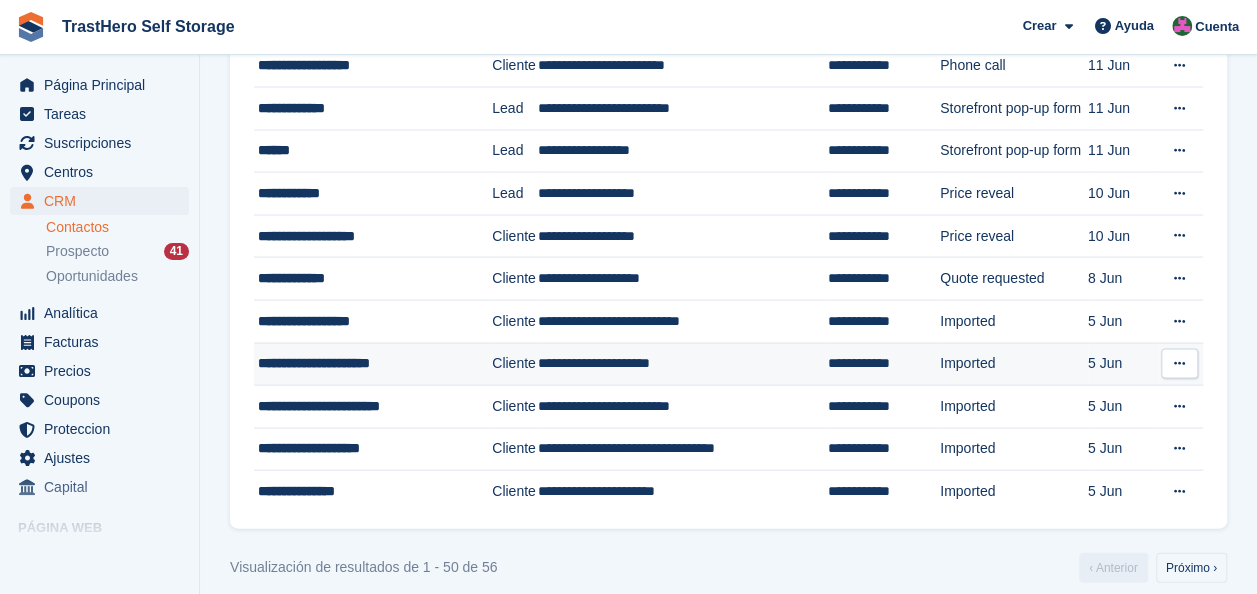 click on "Cliente" at bounding box center [515, 363] 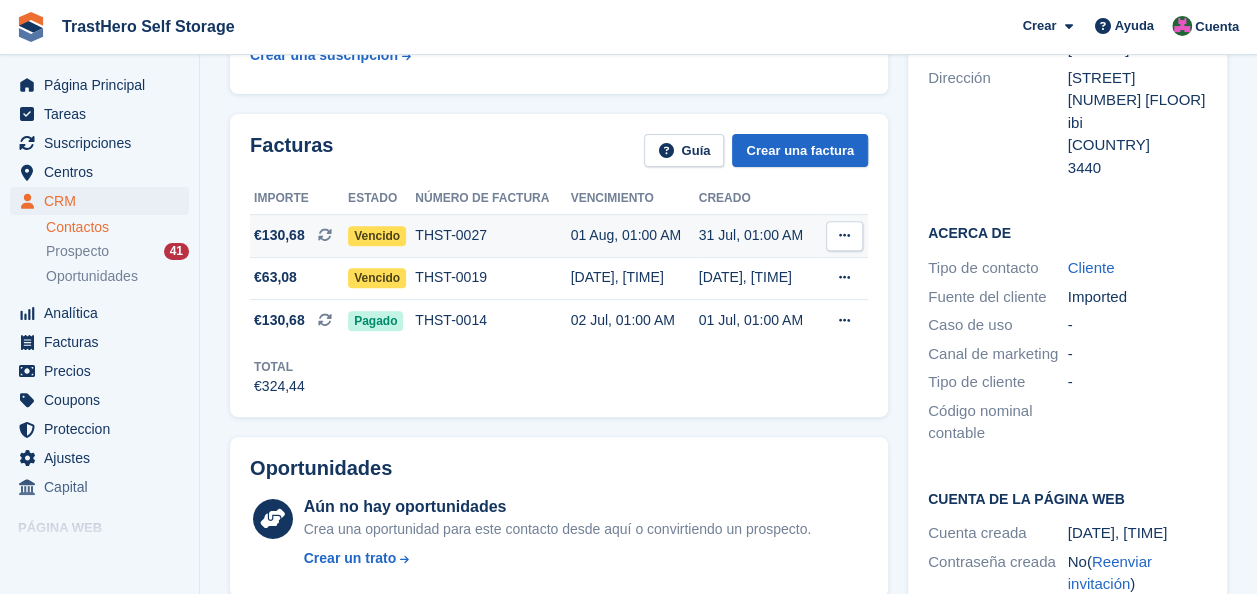 scroll, scrollTop: 300, scrollLeft: 0, axis: vertical 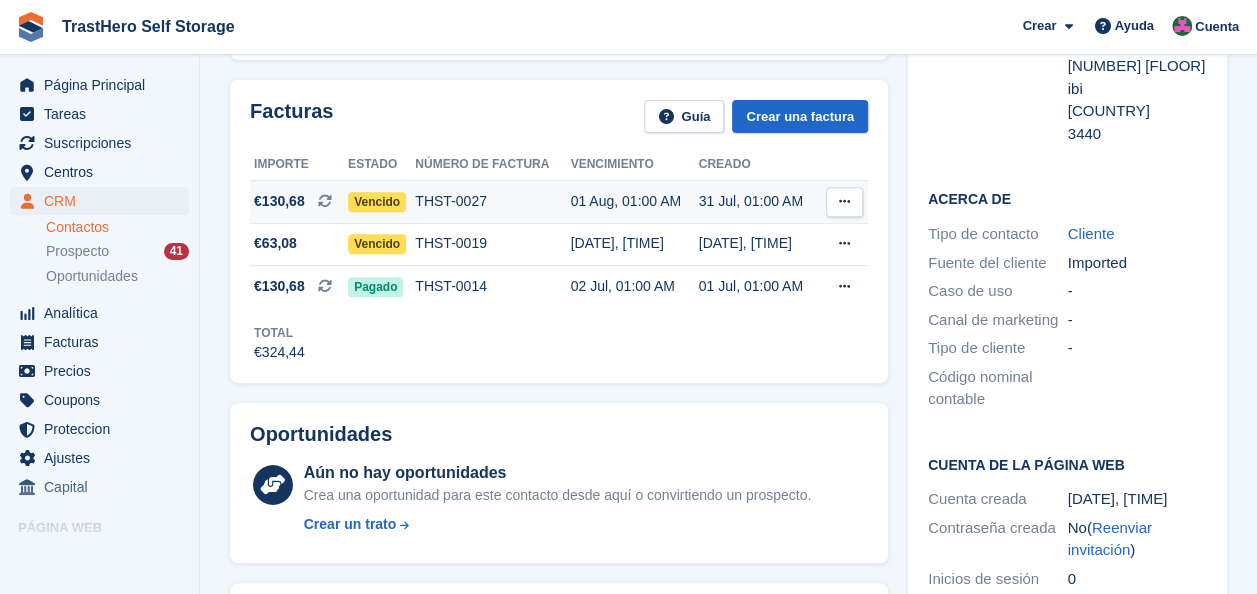 click at bounding box center [844, 201] 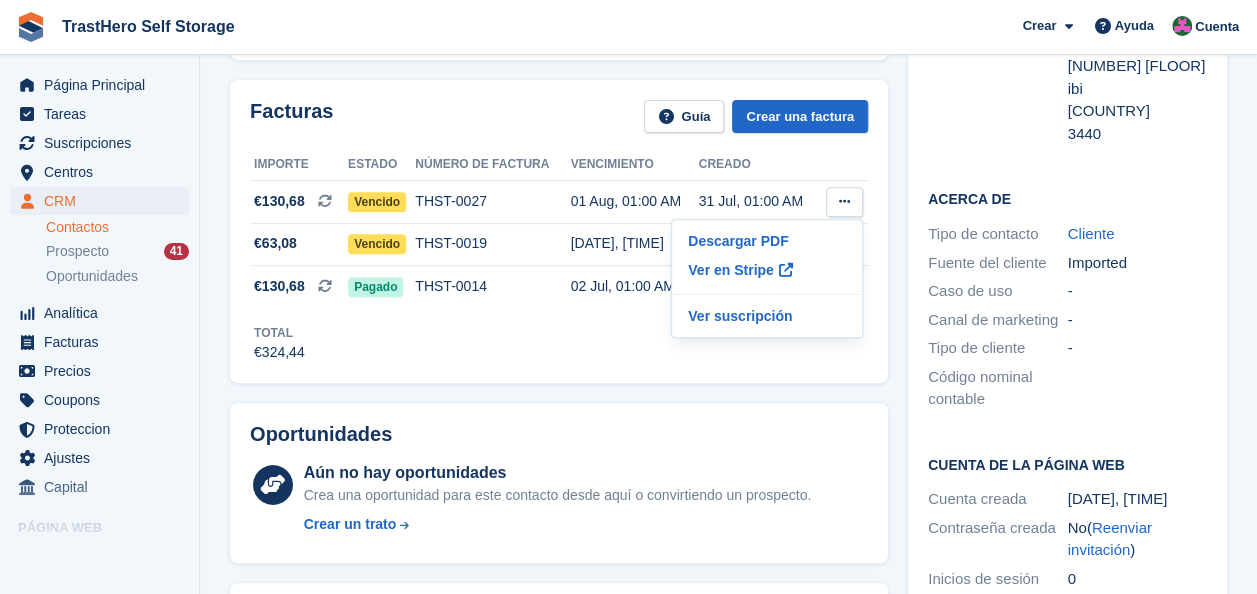 click on "Total
€324,44" at bounding box center (559, 335) 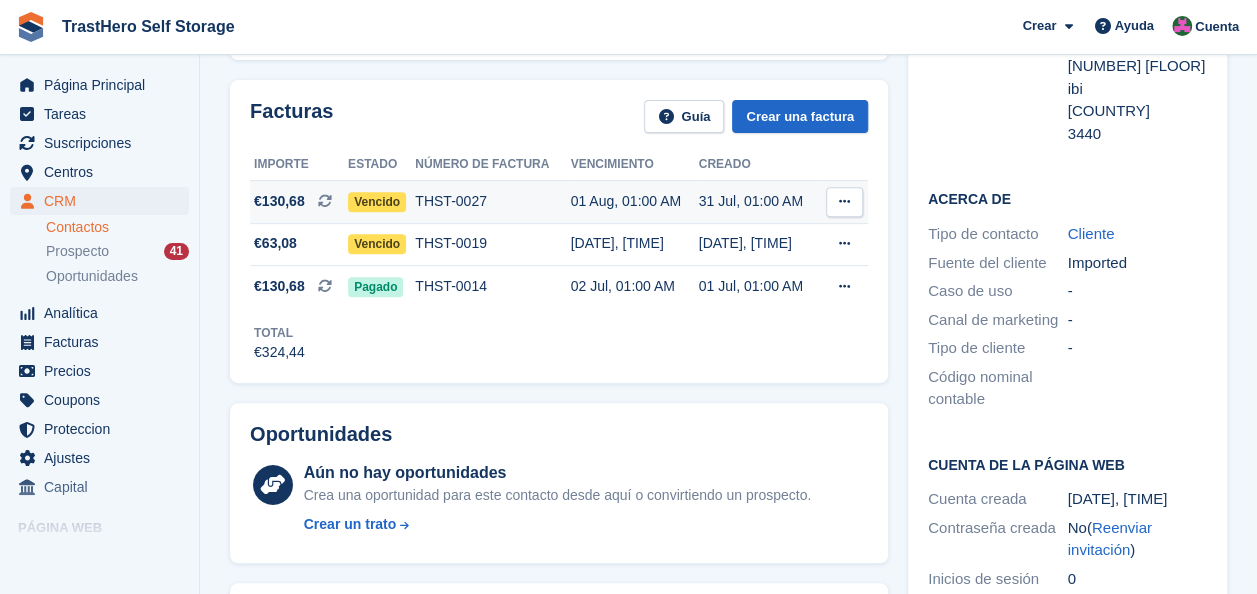 click at bounding box center (844, 202) 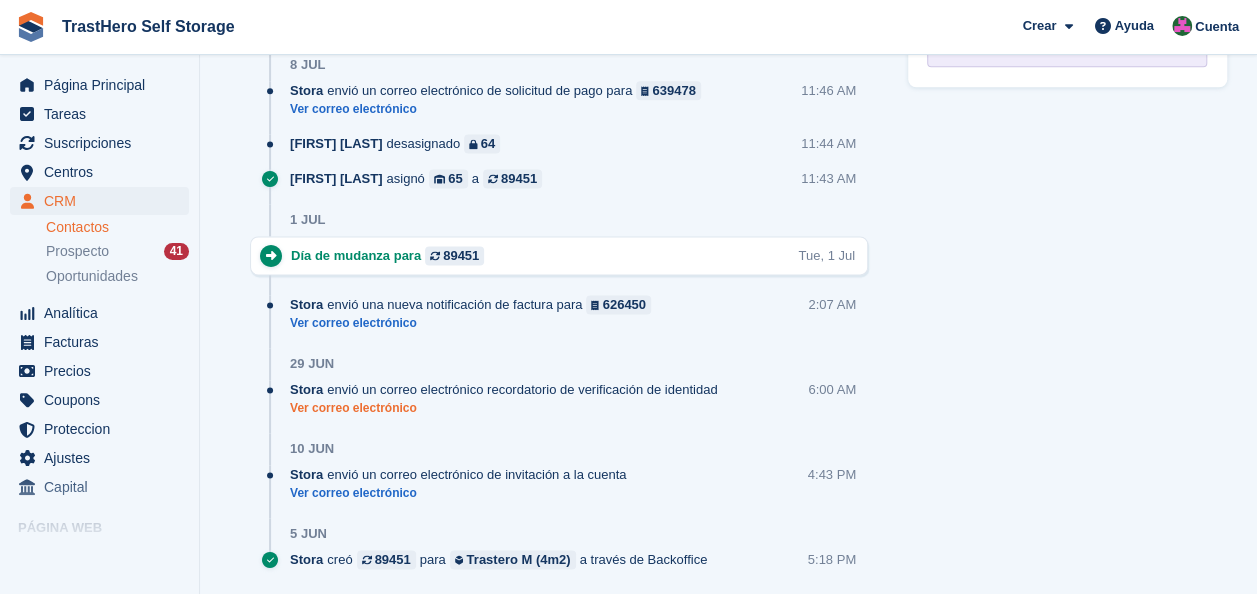 scroll, scrollTop: 1362, scrollLeft: 0, axis: vertical 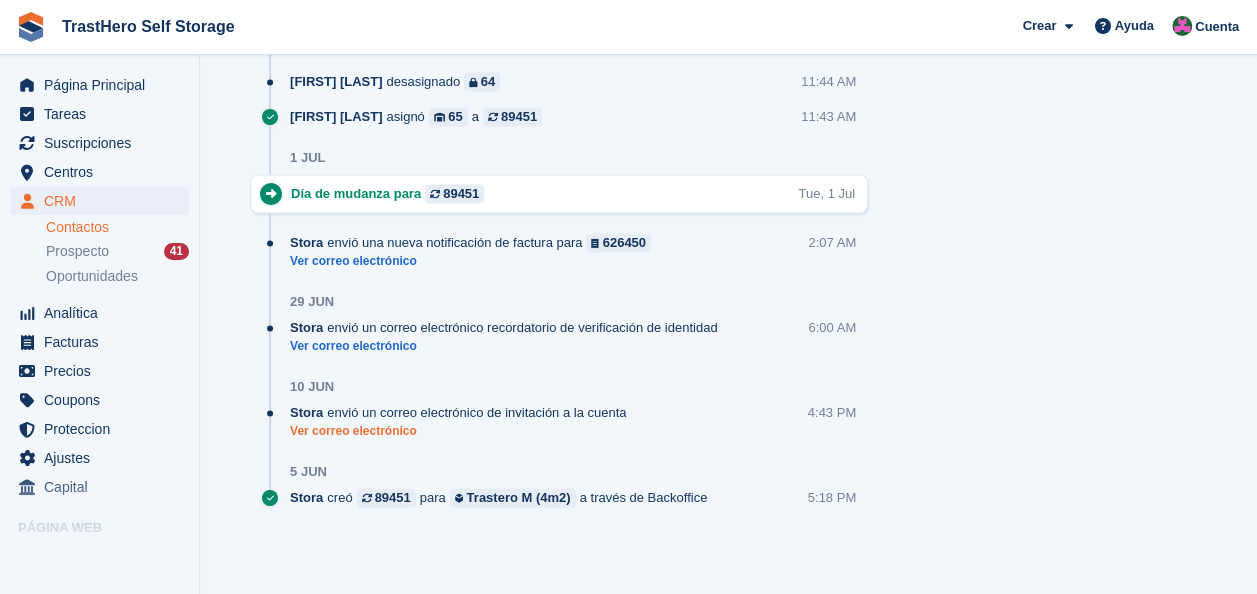 click on "Ver correo electrónico" at bounding box center (463, 431) 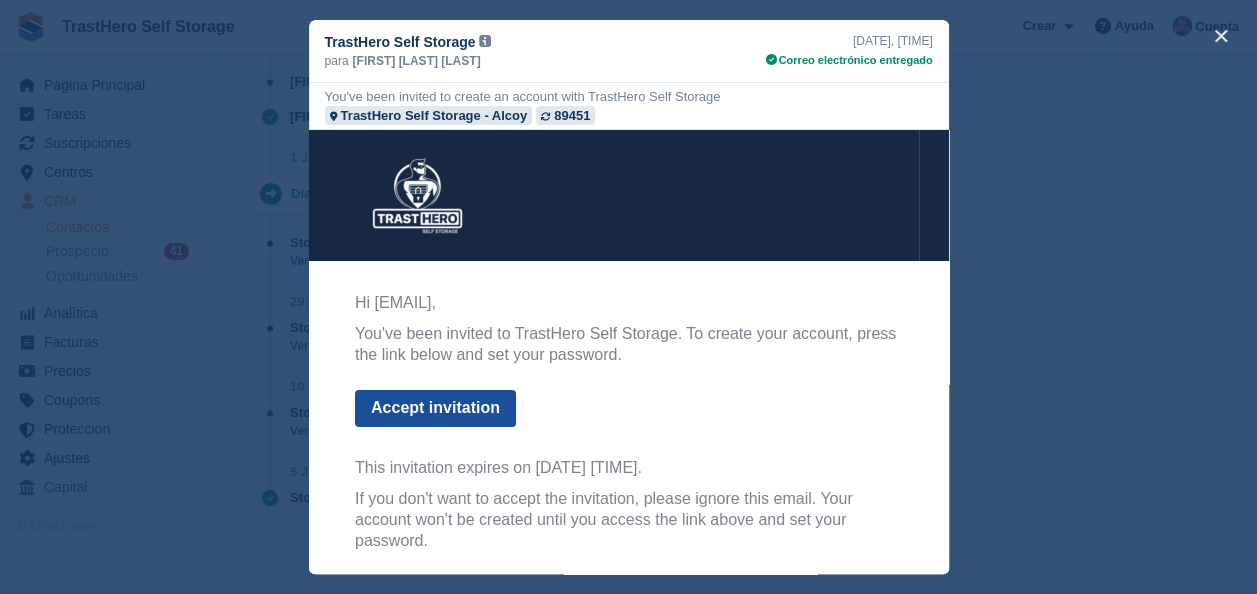 scroll, scrollTop: 13, scrollLeft: 0, axis: vertical 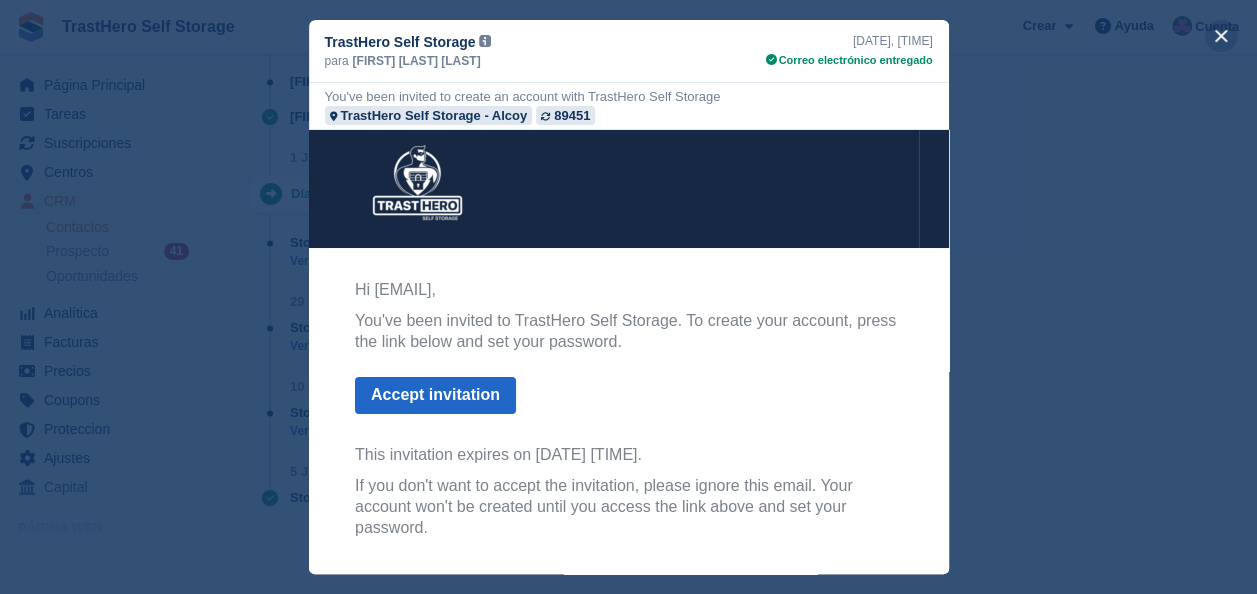 click at bounding box center [1221, 36] 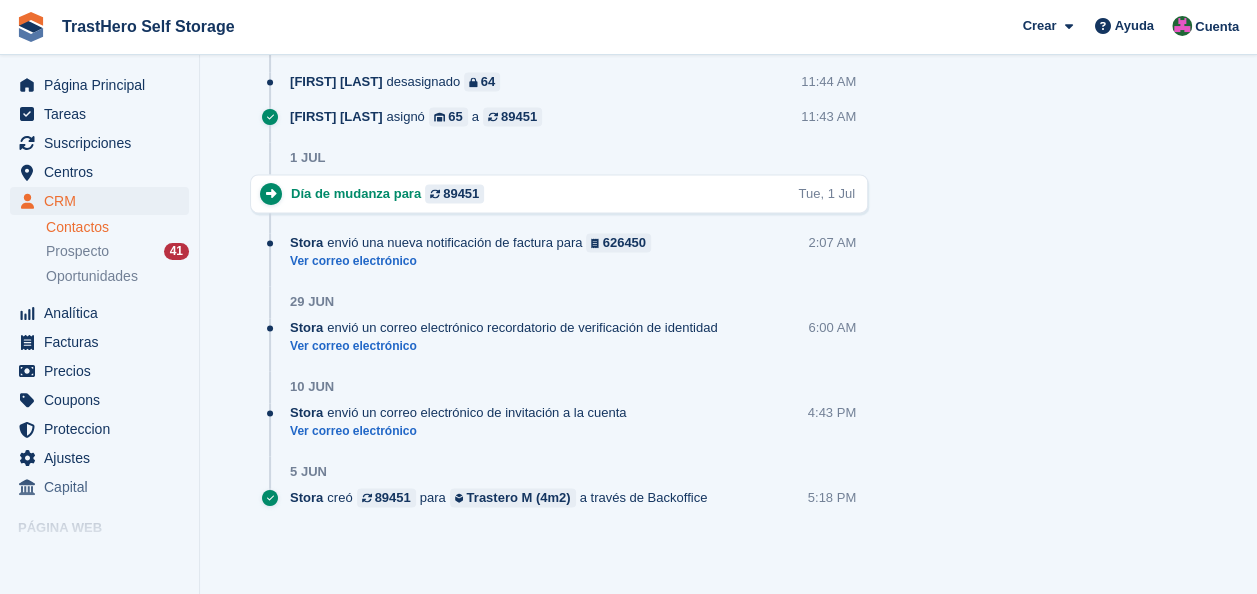 click on "10 Jun" at bounding box center (579, 387) 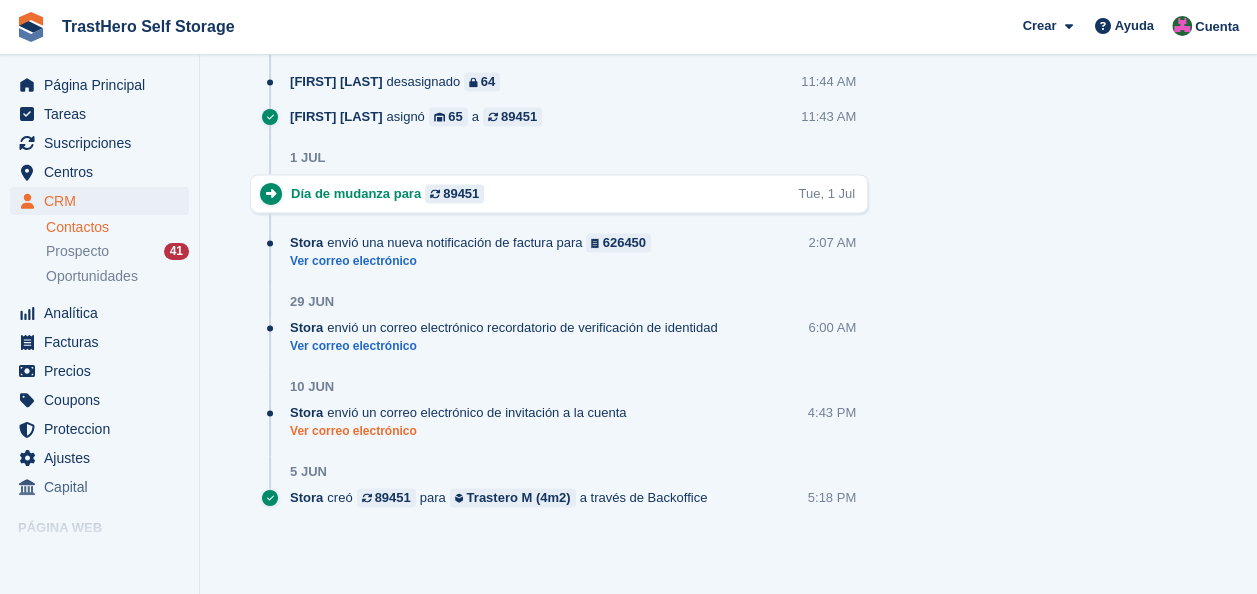 click on "Ver correo electrónico" at bounding box center [463, 431] 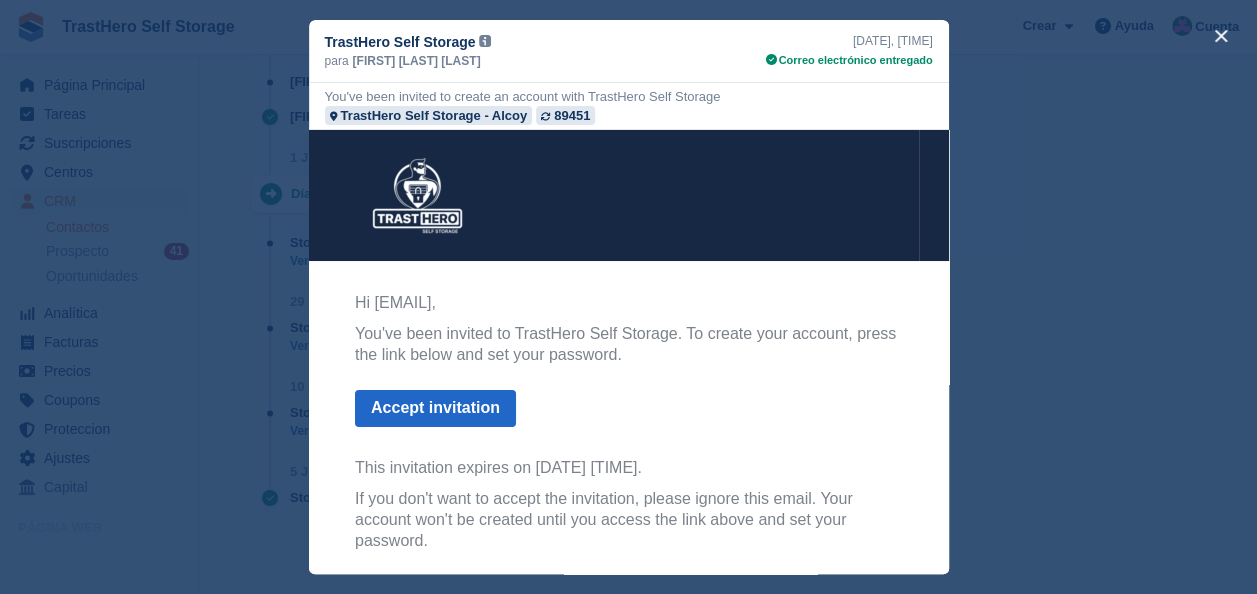 scroll, scrollTop: 0, scrollLeft: 0, axis: both 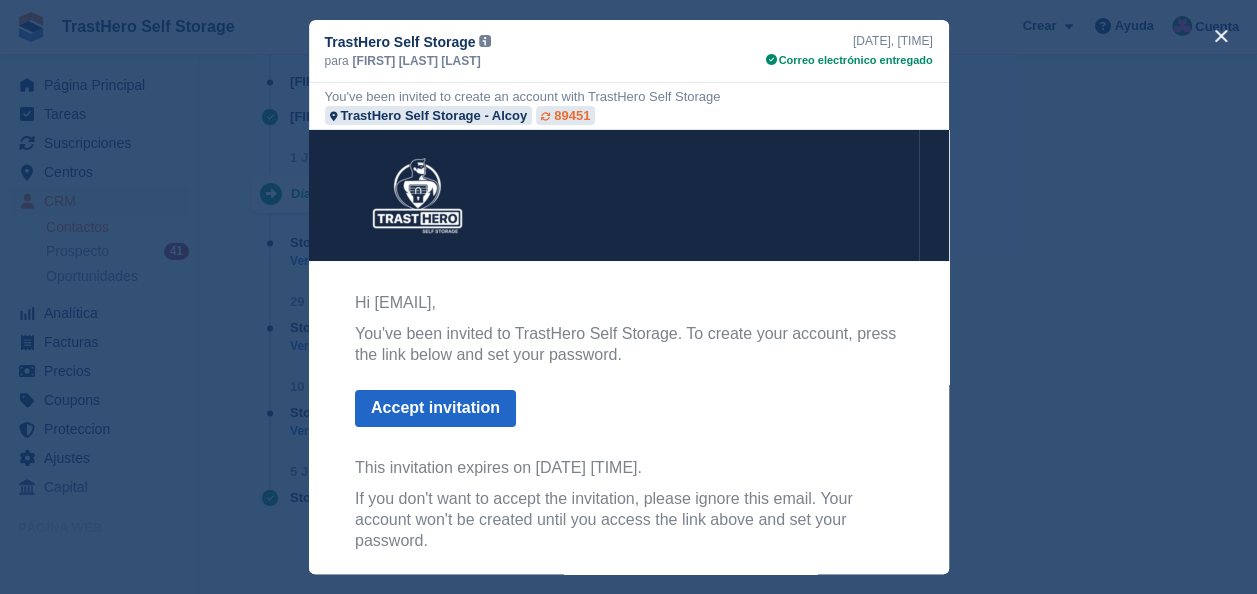 click on "89451" at bounding box center [572, 115] 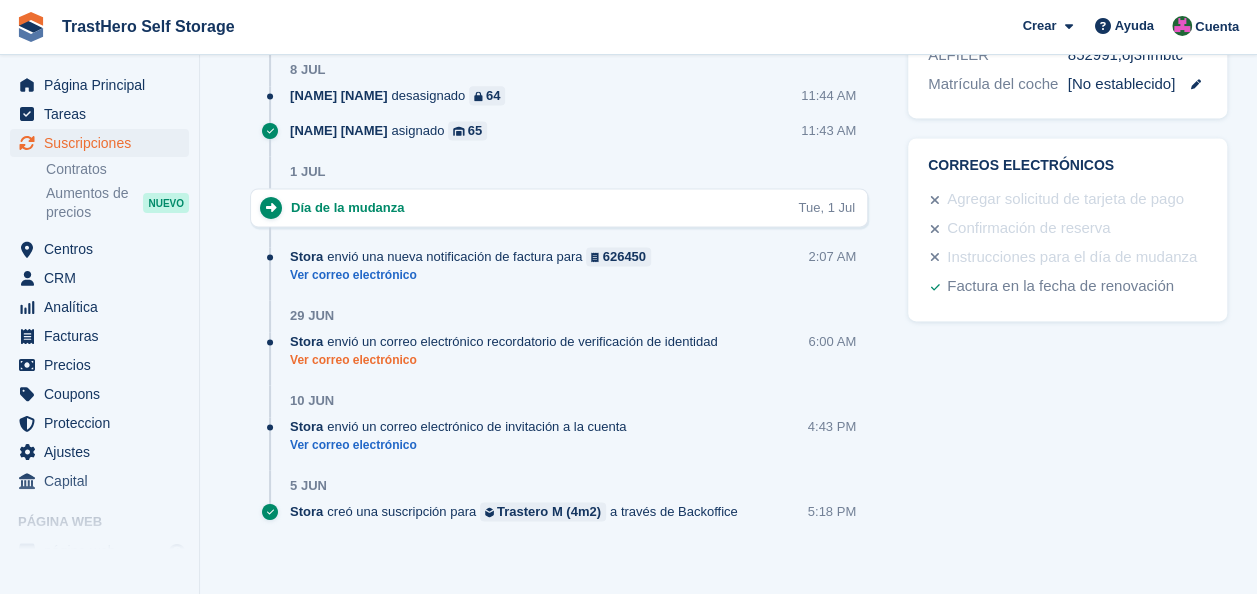 scroll, scrollTop: 1336, scrollLeft: 0, axis: vertical 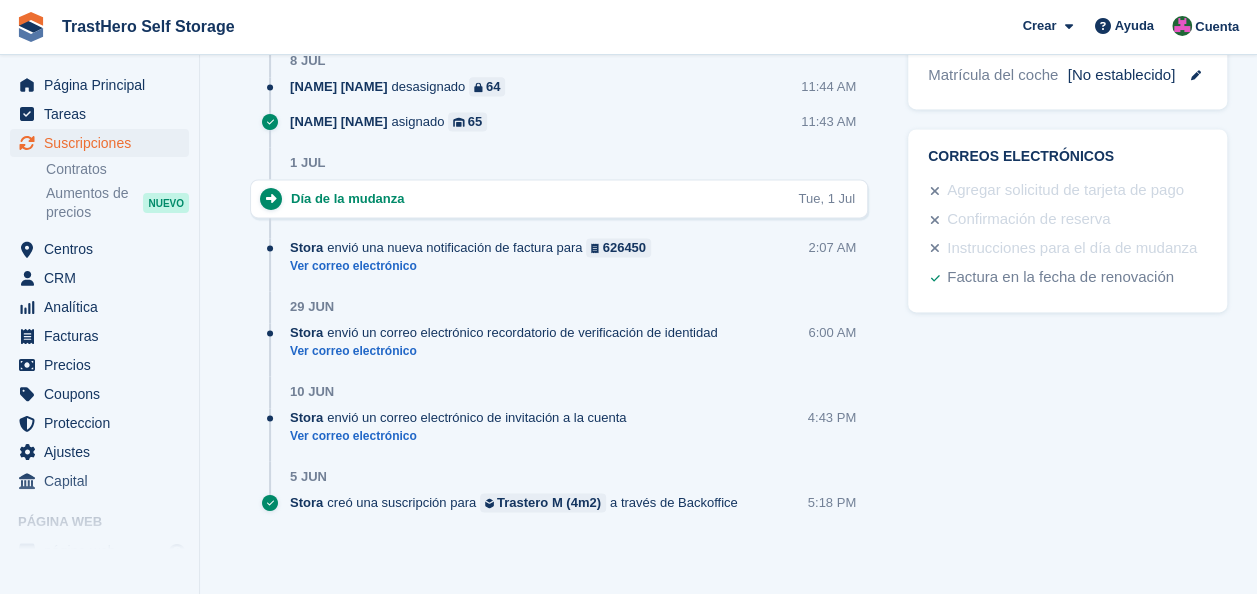 click on "Stora  envió un correo electrónico de invitación a la cuenta" at bounding box center [463, 417] 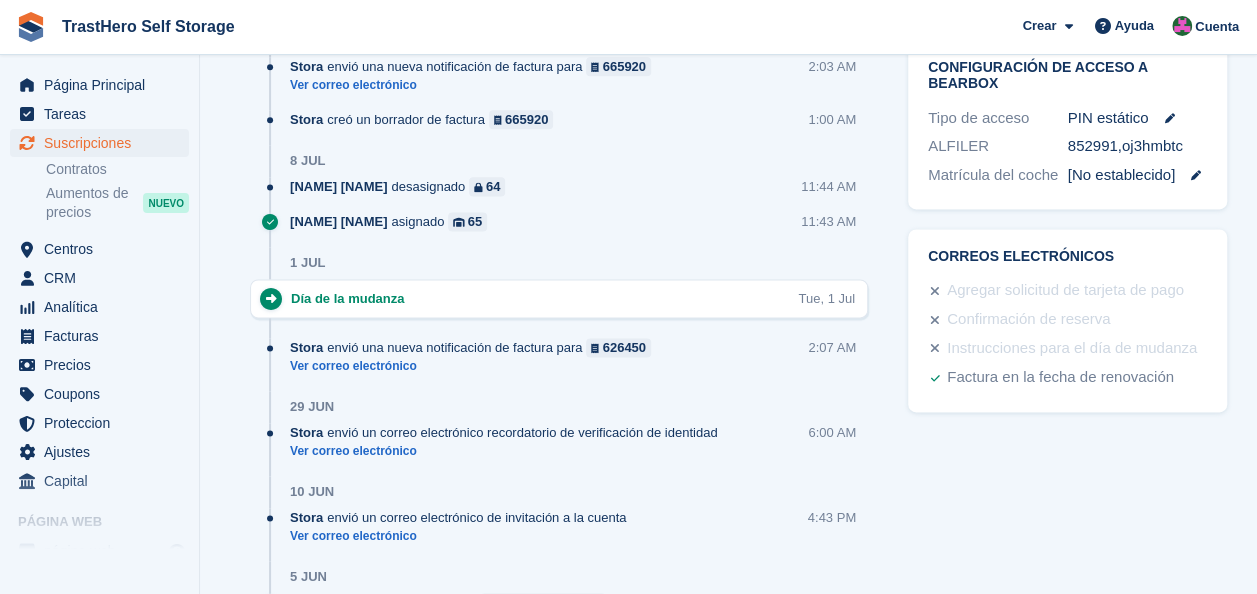 click on "Confirmación de reserva" at bounding box center [1065, 320] 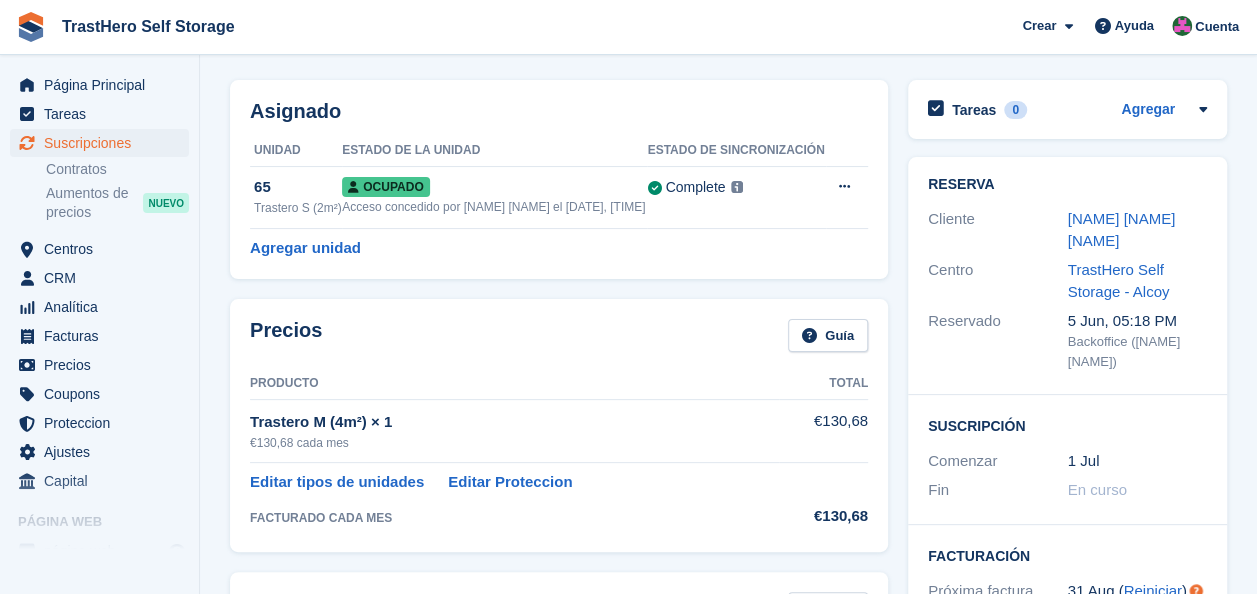 scroll, scrollTop: 200, scrollLeft: 0, axis: vertical 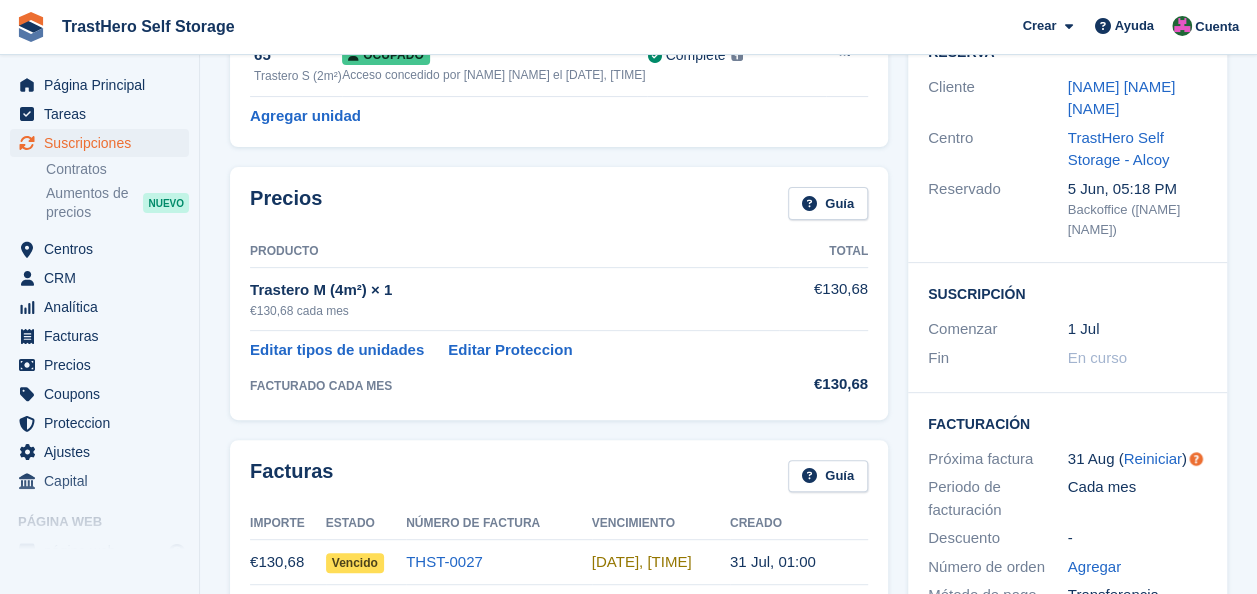 click on "Trastero M (4m²) × 1" at bounding box center (514, 290) 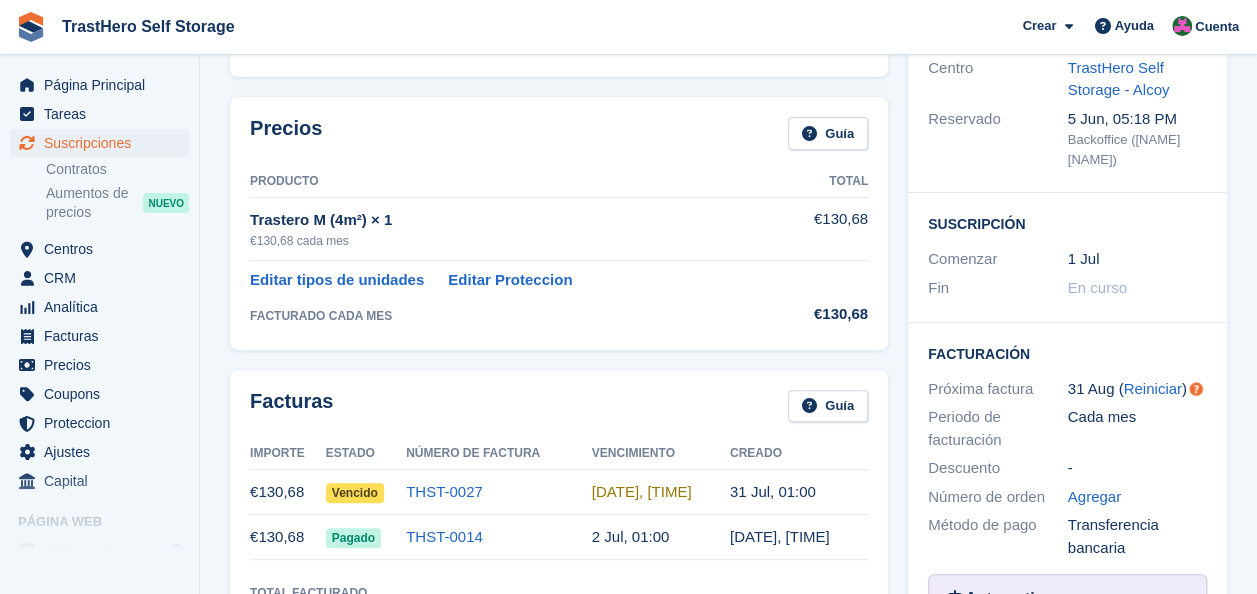 scroll, scrollTop: 0, scrollLeft: 0, axis: both 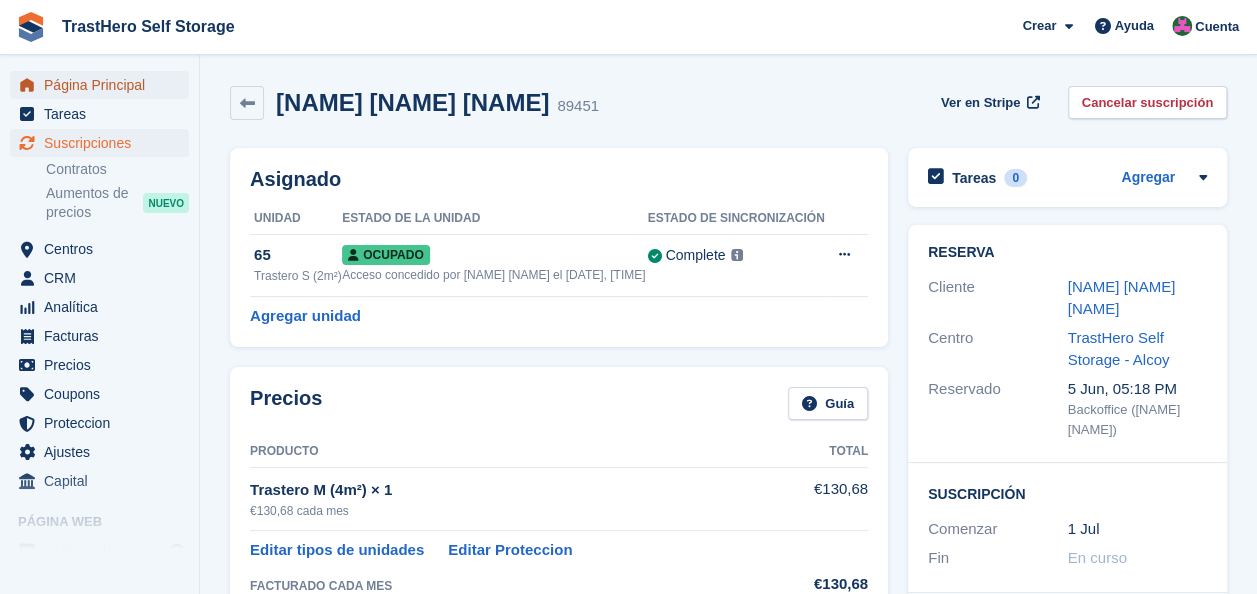 click on "Página Principal" at bounding box center (104, 85) 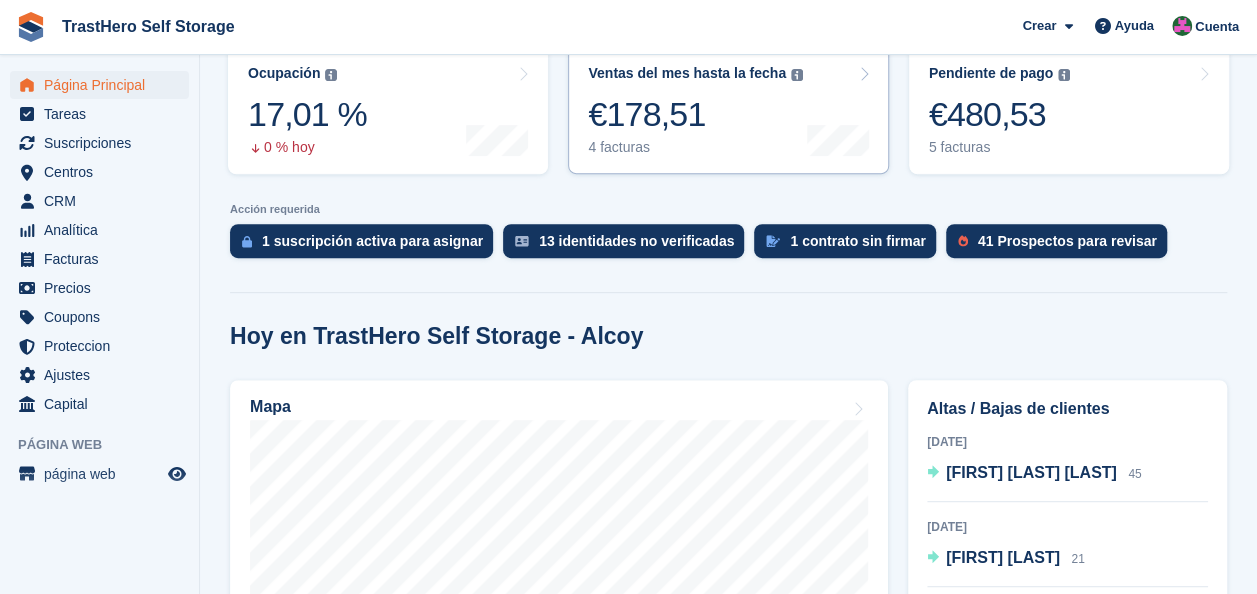 scroll, scrollTop: 700, scrollLeft: 0, axis: vertical 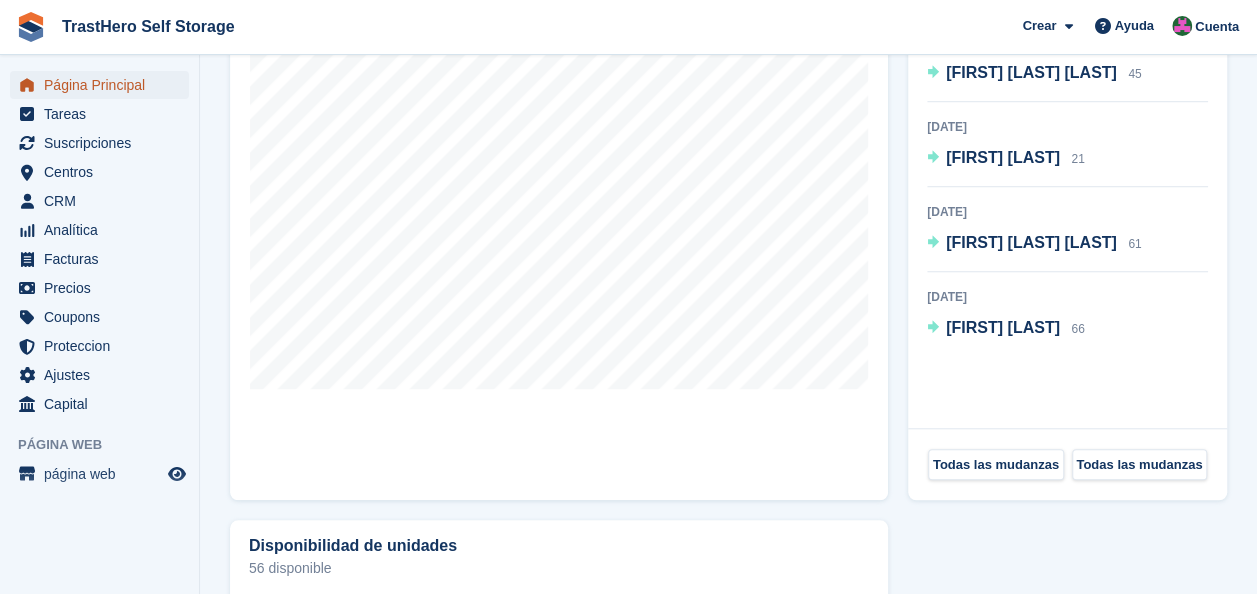 click on "Página Principal" at bounding box center [104, 85] 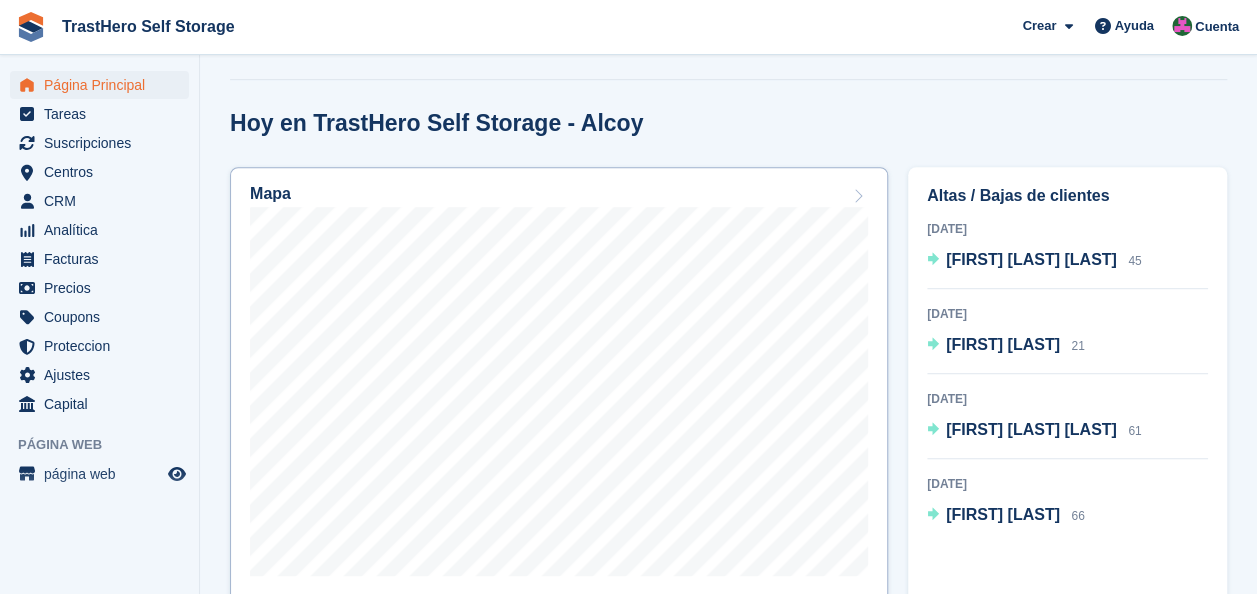 scroll, scrollTop: 600, scrollLeft: 0, axis: vertical 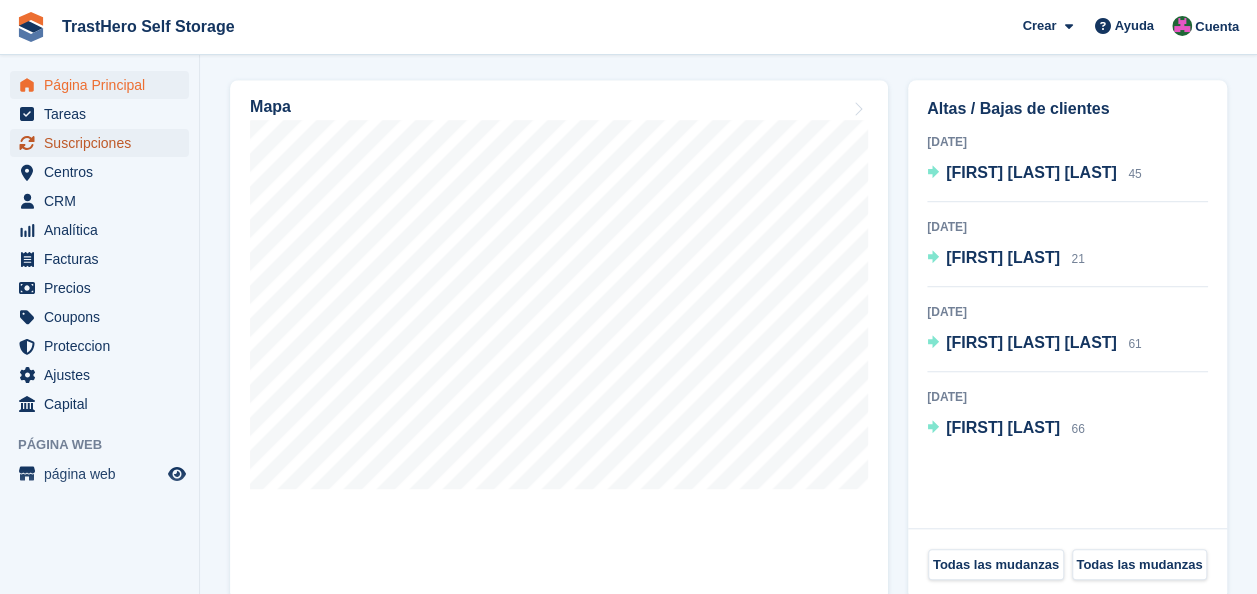 click on "Suscripciones" at bounding box center (104, 143) 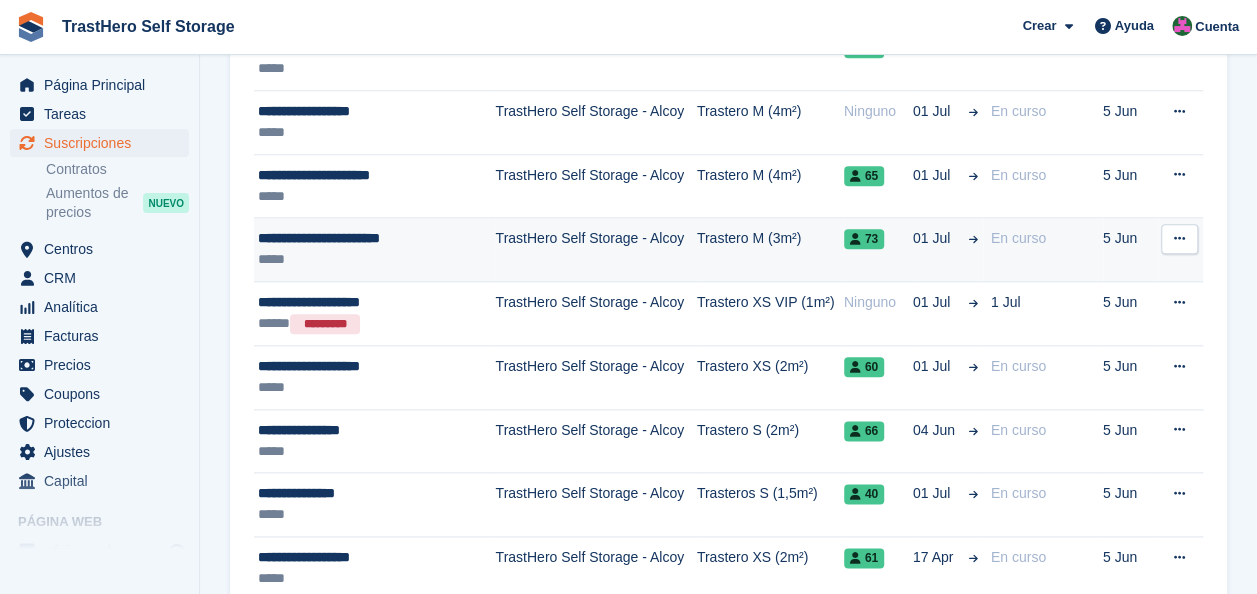 scroll, scrollTop: 998, scrollLeft: 0, axis: vertical 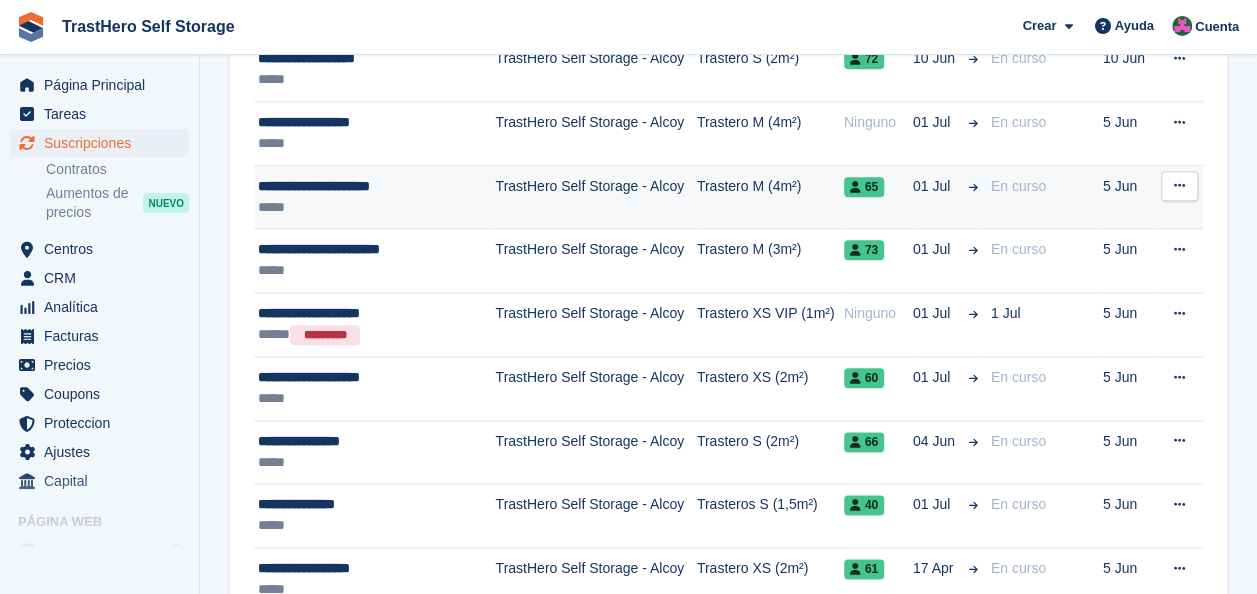 click on "**********" at bounding box center [369, 186] 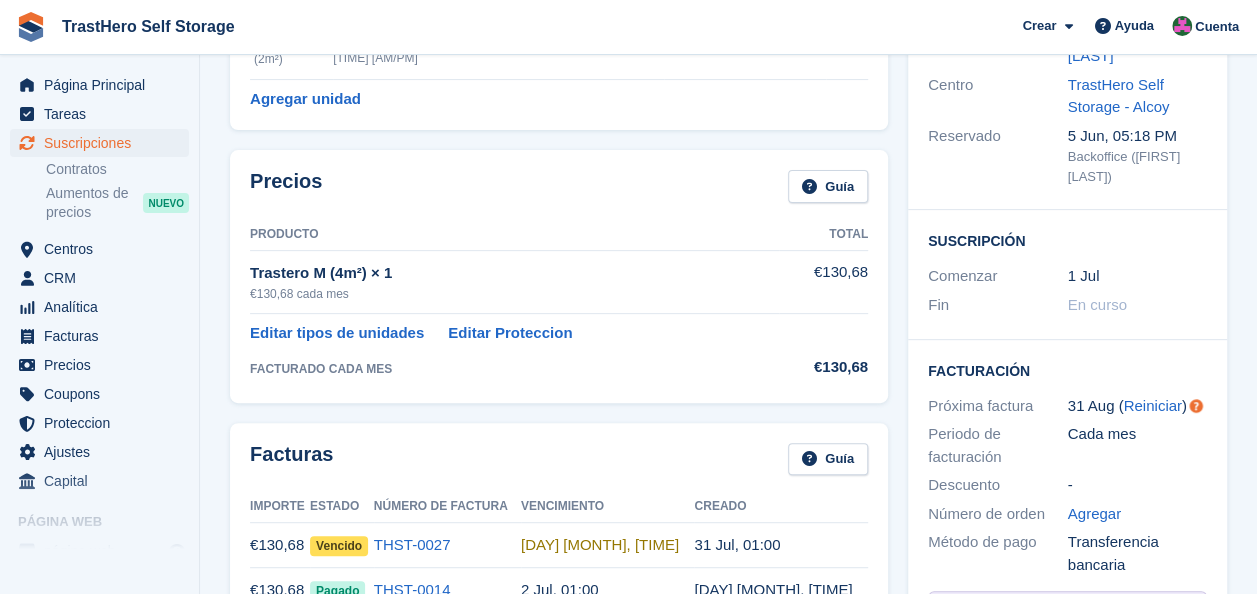 scroll, scrollTop: 300, scrollLeft: 0, axis: vertical 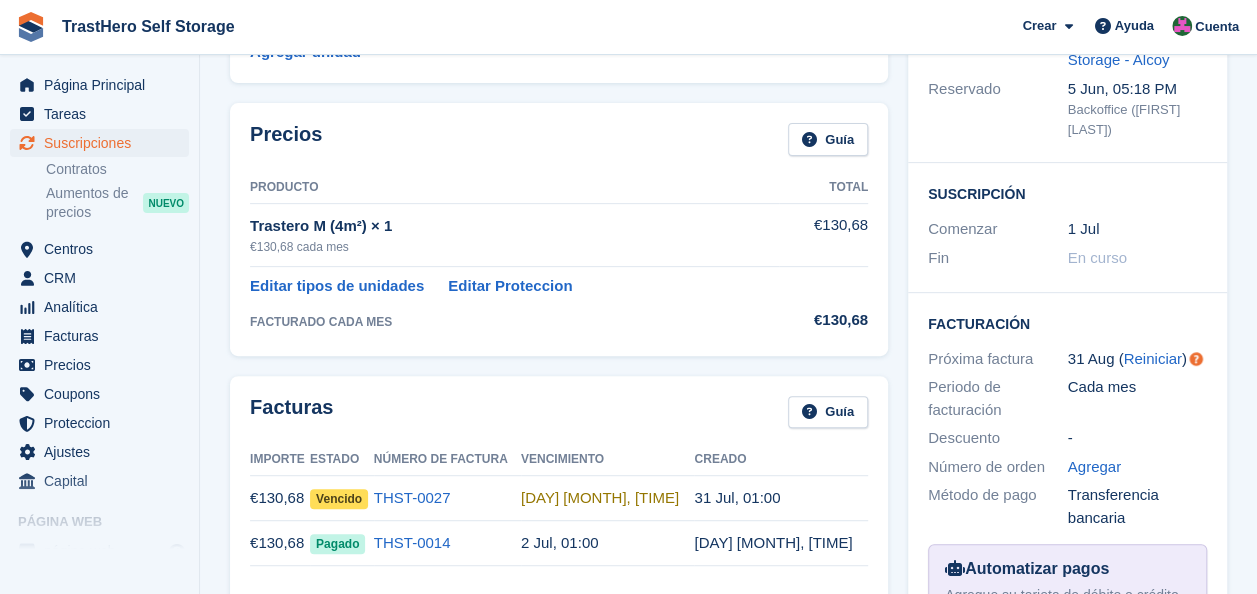 click on "Trastero M (4m²) × 1" at bounding box center [514, 226] 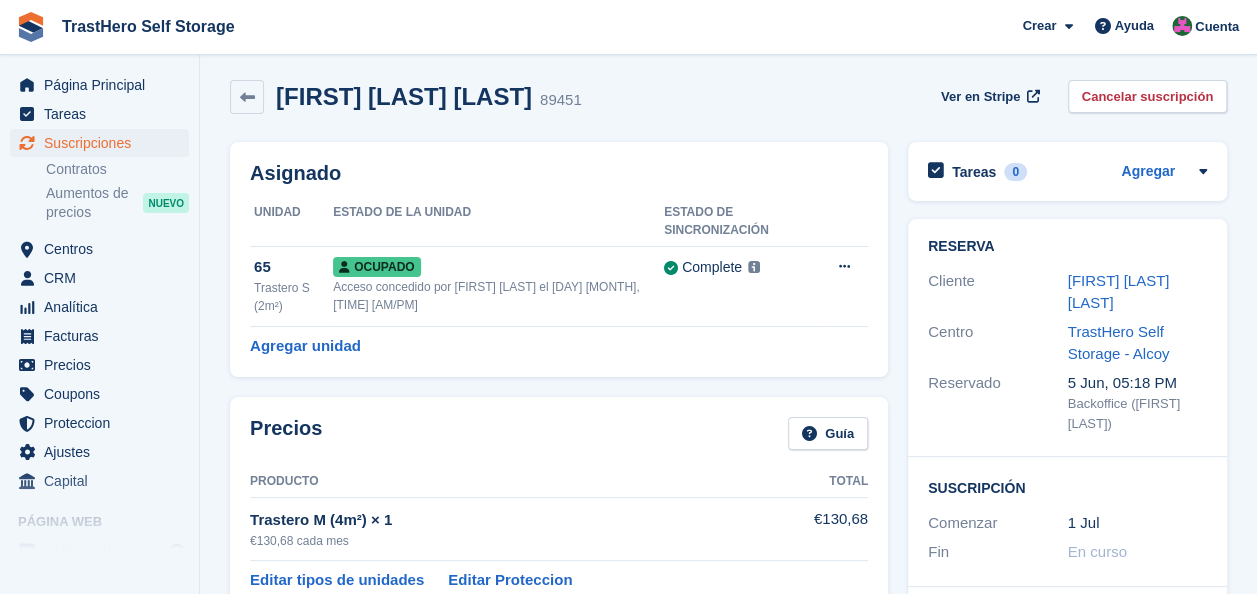 scroll, scrollTop: 0, scrollLeft: 0, axis: both 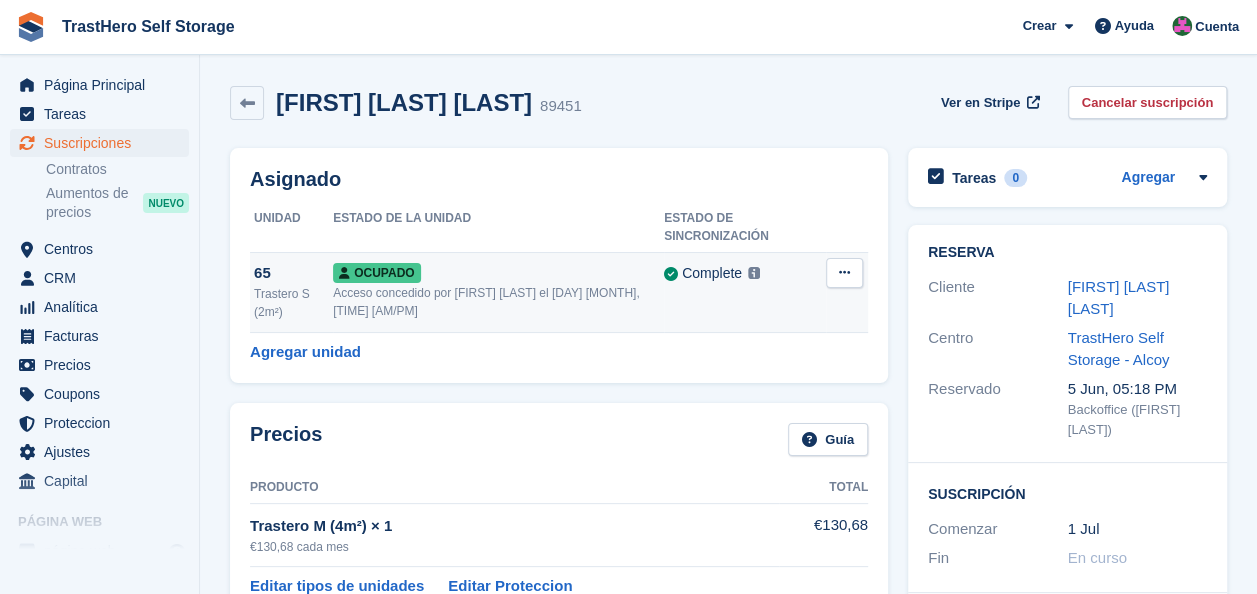 click at bounding box center (844, 273) 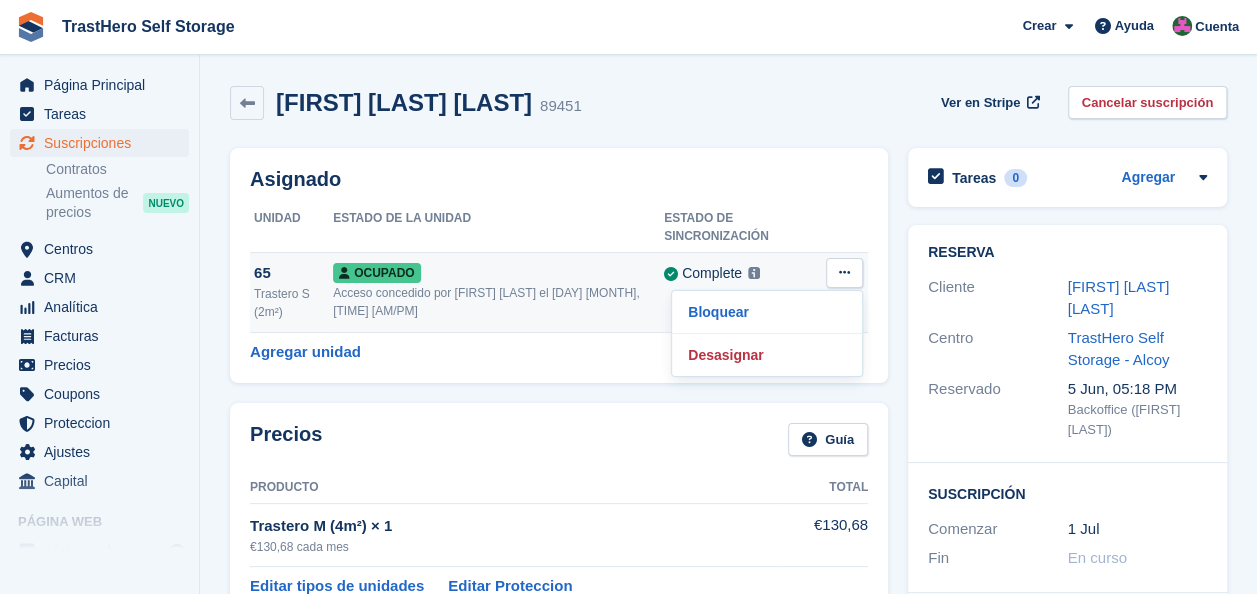 click on "Acceso concedido por Marua Grioui el 8th Jul,  11:43 AM" at bounding box center (498, 302) 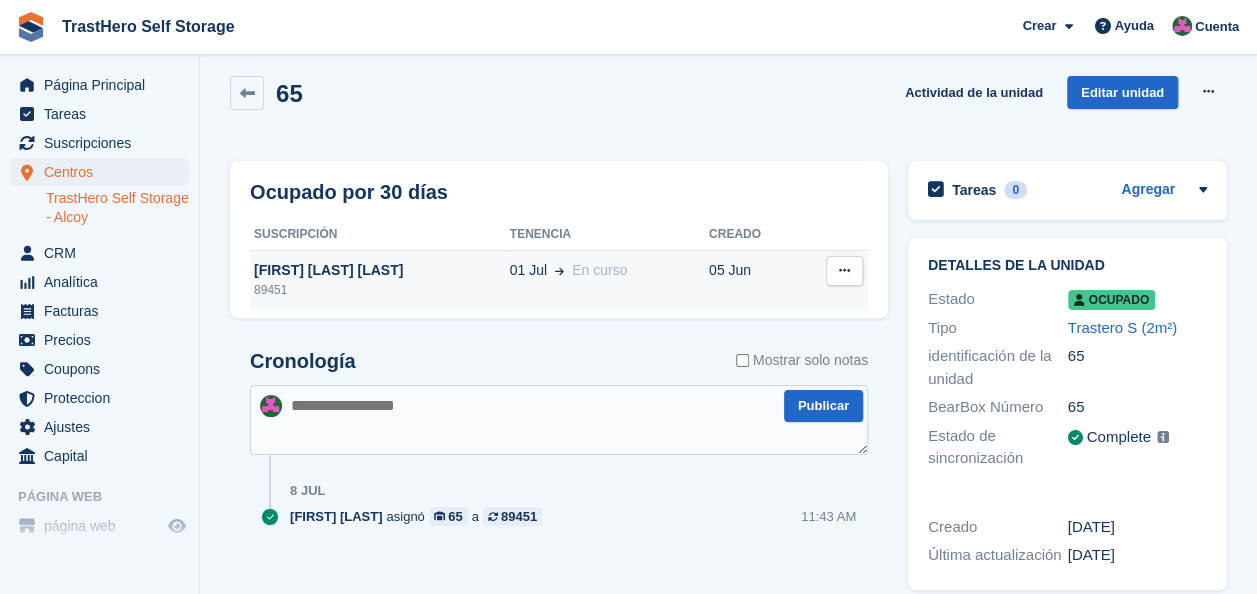 scroll, scrollTop: 0, scrollLeft: 0, axis: both 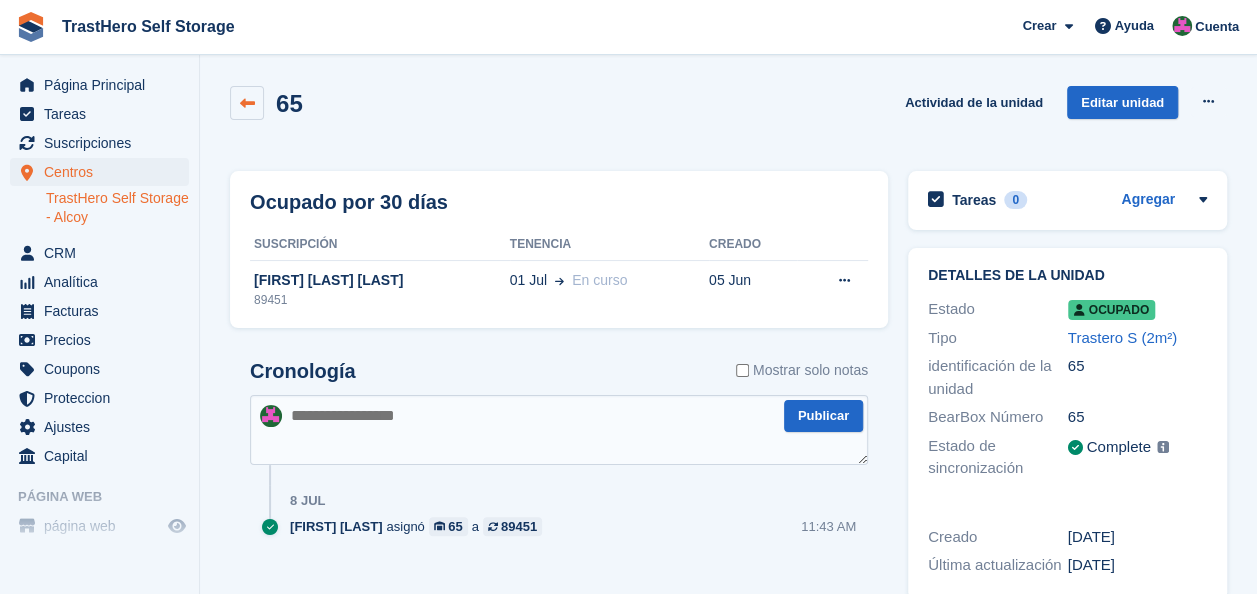 click at bounding box center (247, 103) 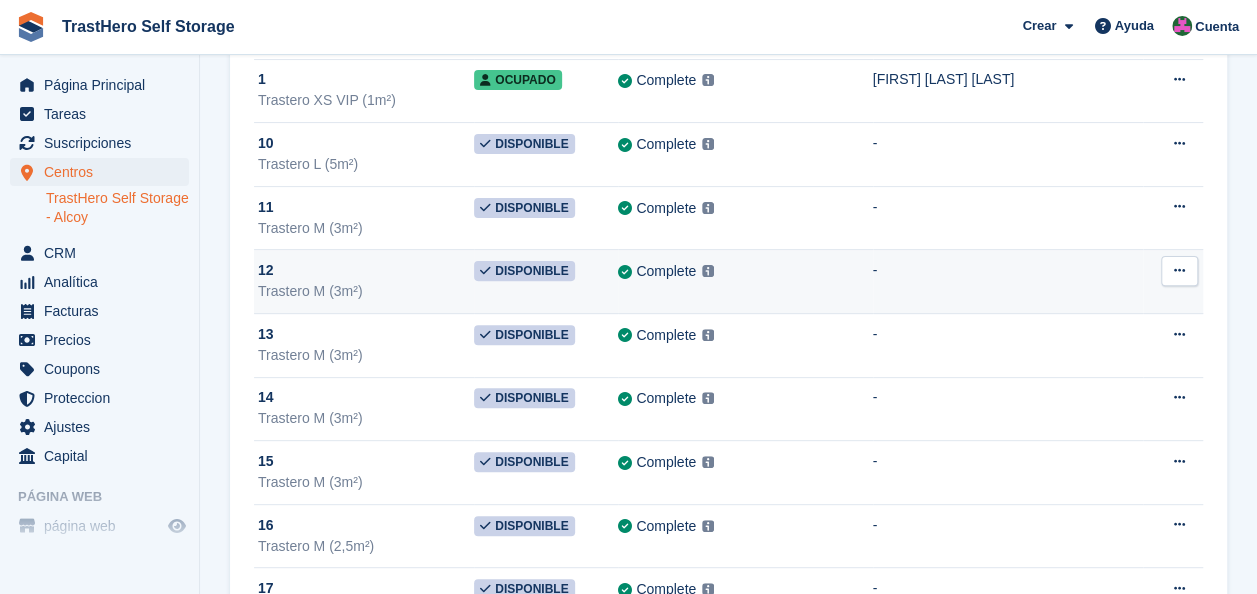 scroll, scrollTop: 0, scrollLeft: 0, axis: both 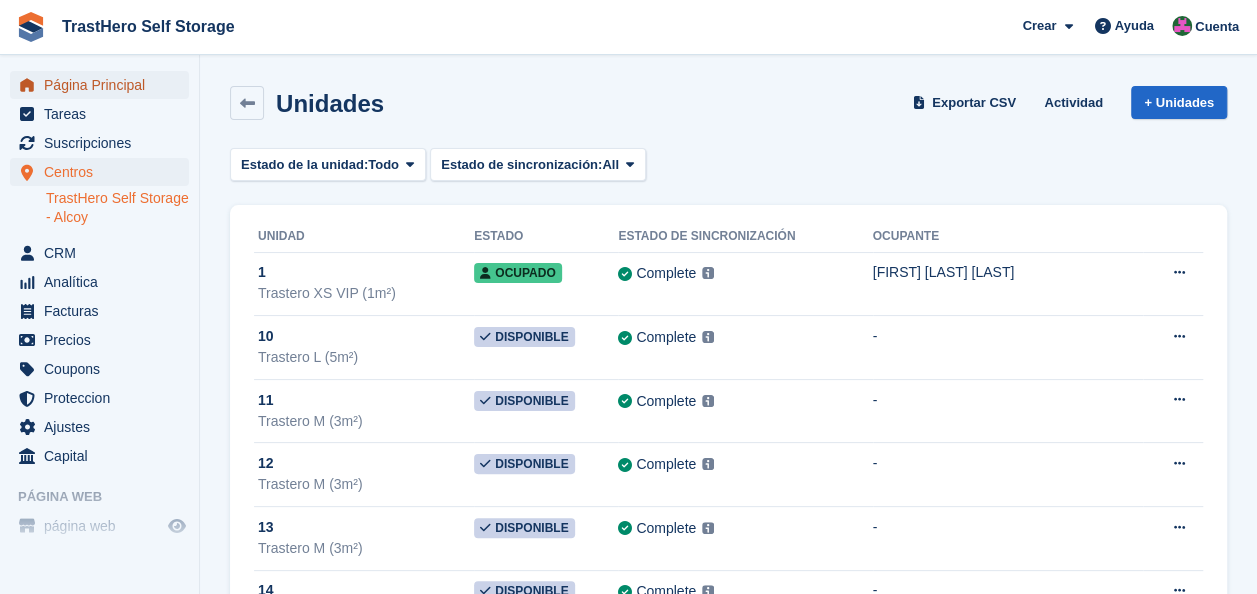 click on "Página Principal" at bounding box center [104, 85] 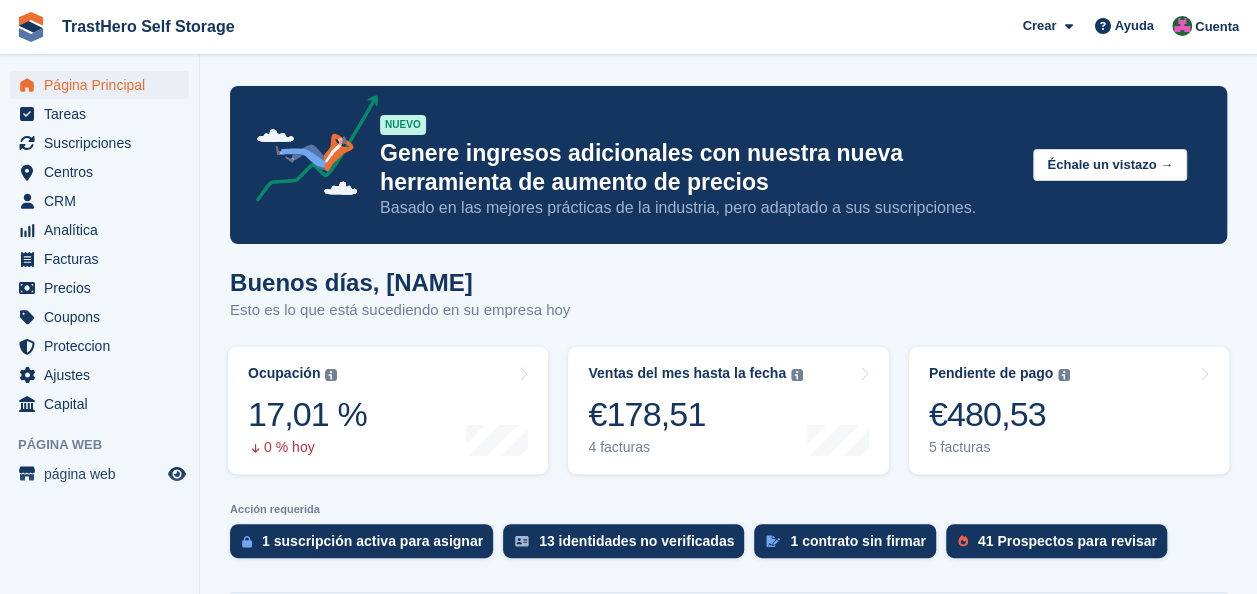 scroll, scrollTop: 700, scrollLeft: 0, axis: vertical 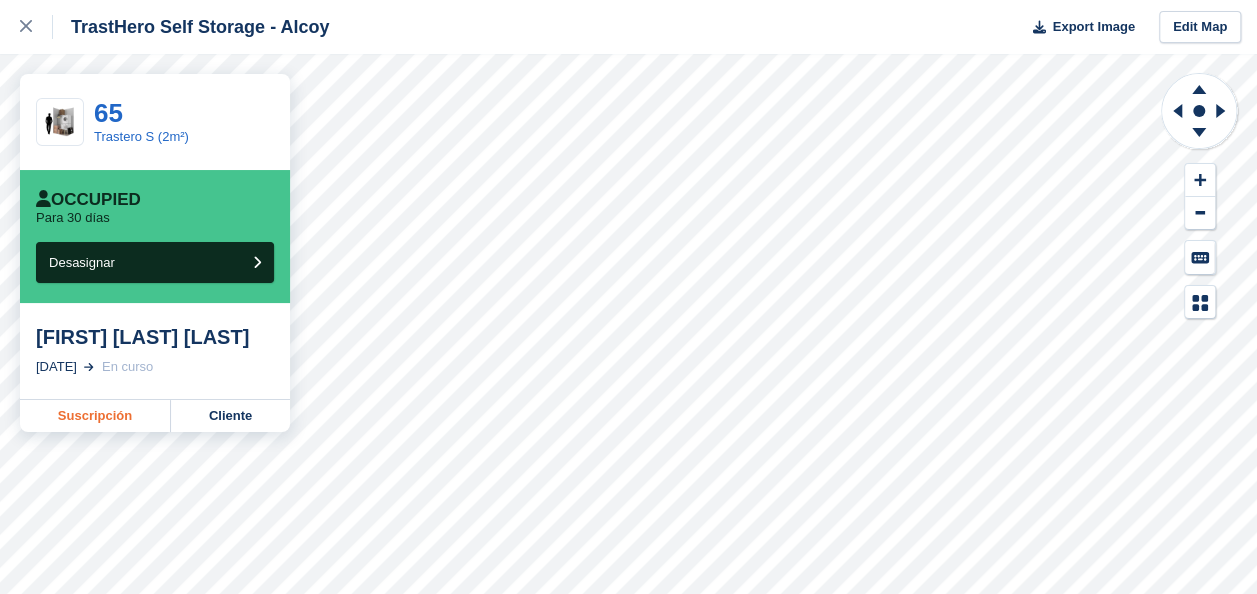 click on "Suscripción" at bounding box center (95, 416) 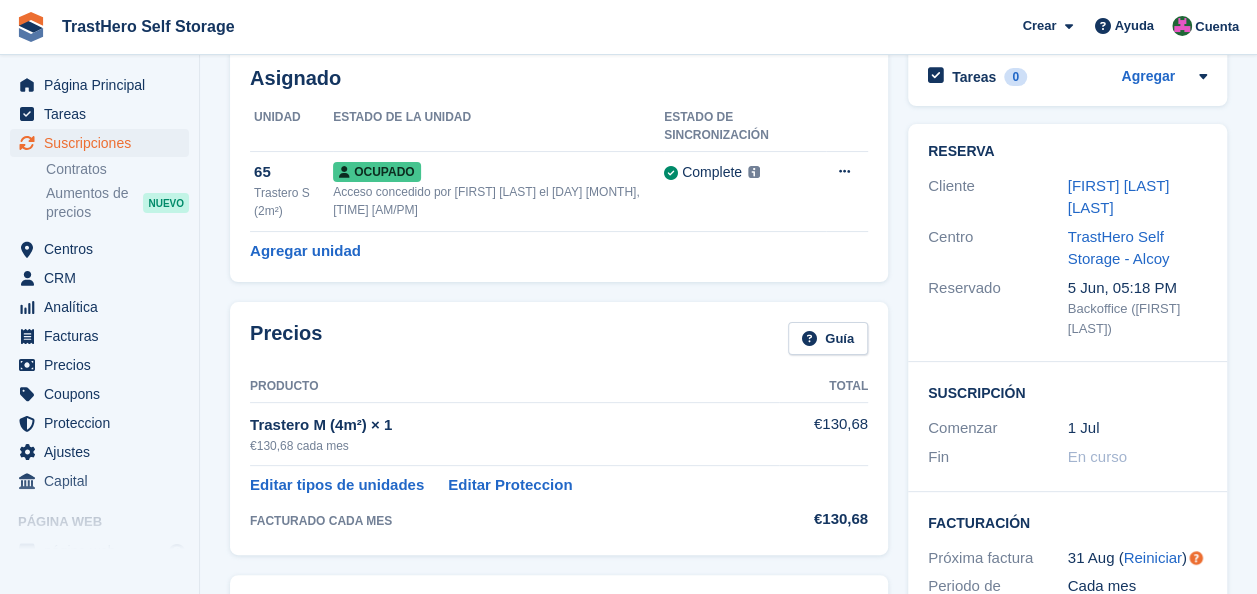 scroll, scrollTop: 100, scrollLeft: 0, axis: vertical 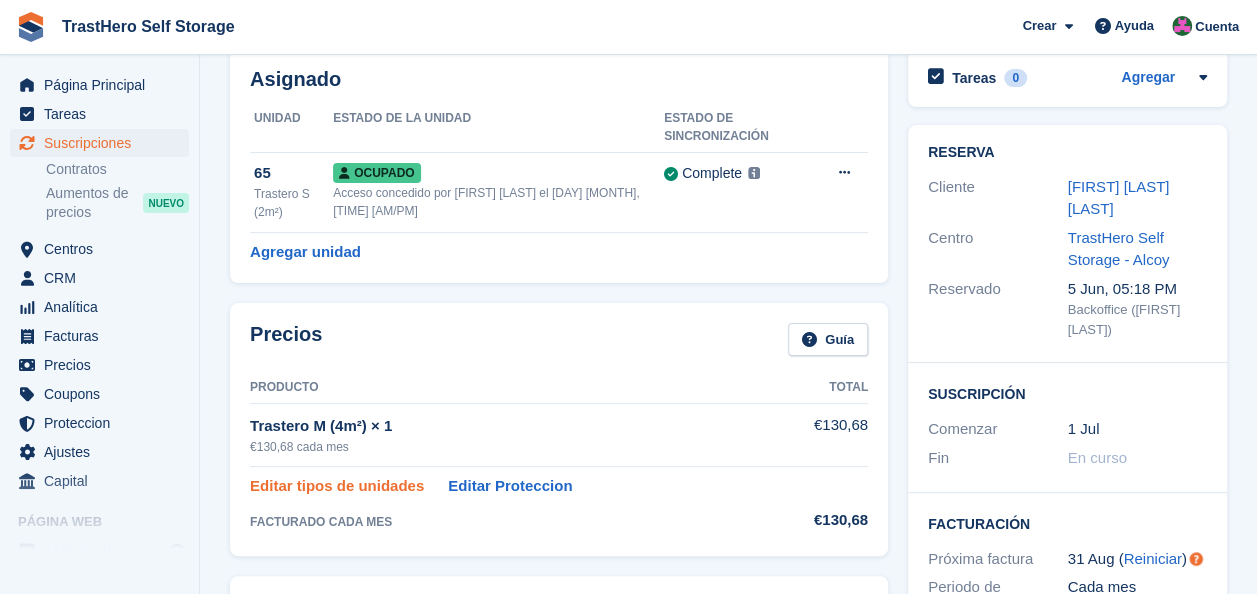 click on "Editar tipos de unidades" at bounding box center (337, 486) 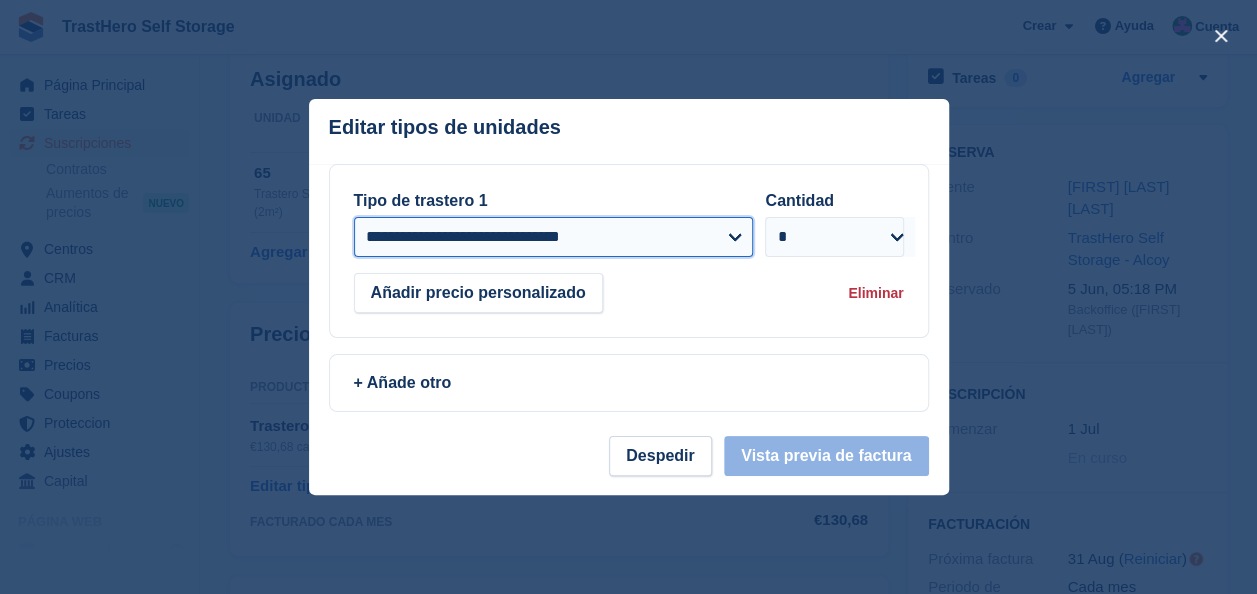 click on "**********" at bounding box center [554, 237] 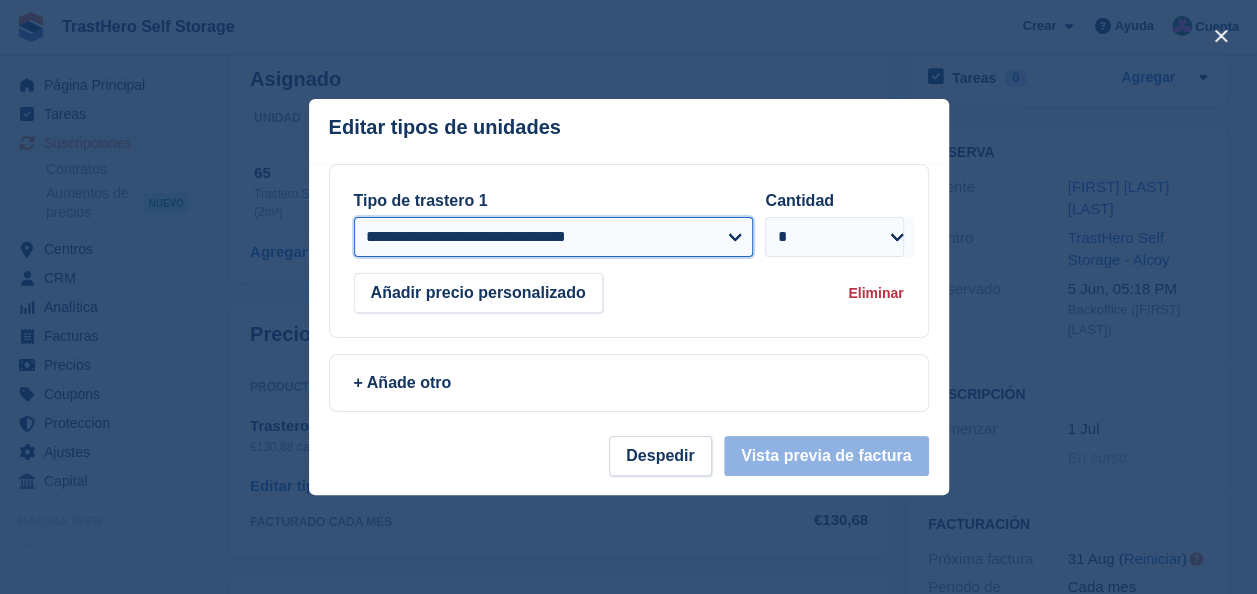click on "**********" at bounding box center (554, 237) 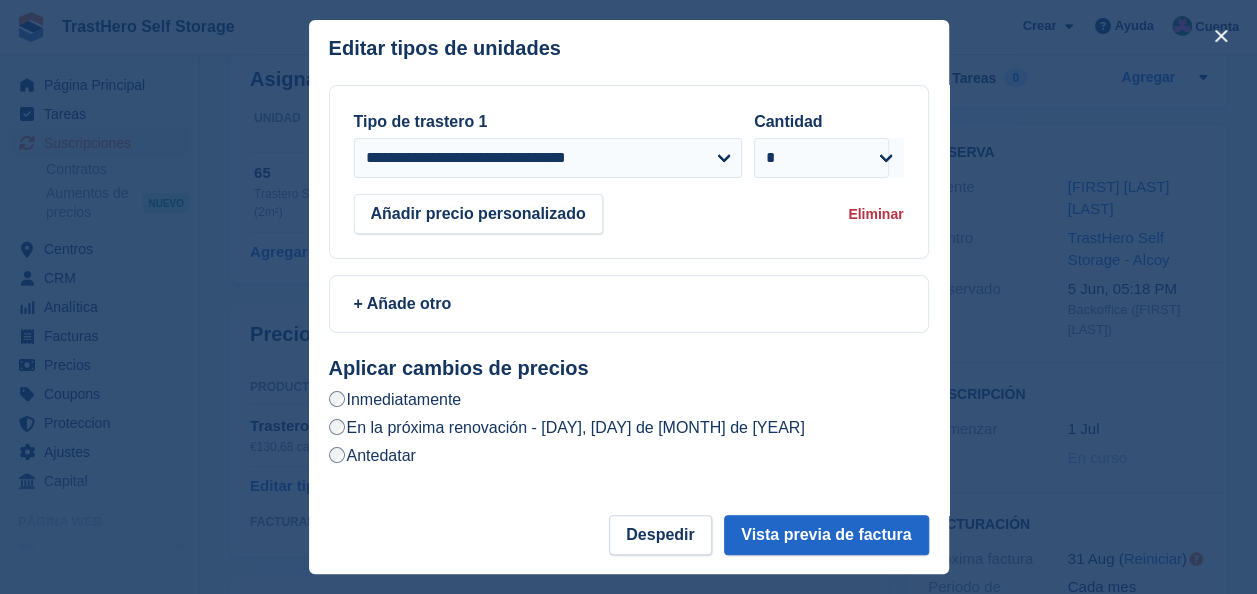 click on "En la próxima renovación - Domingo, 31 de Agosto de 2025" at bounding box center (567, 427) 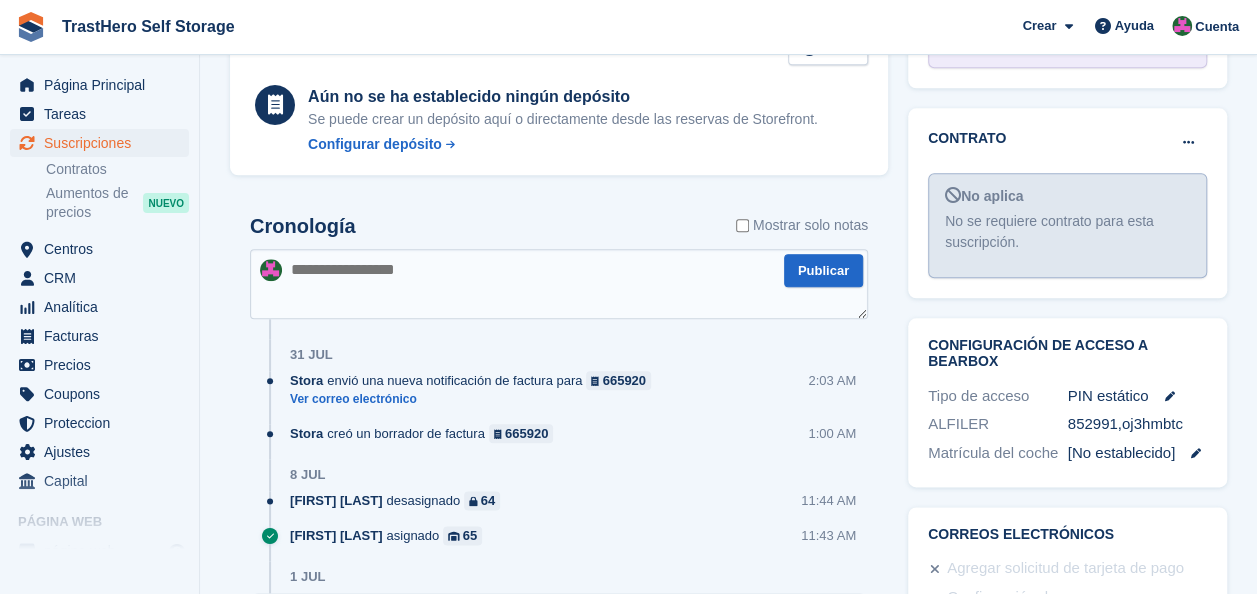 scroll, scrollTop: 1000, scrollLeft: 0, axis: vertical 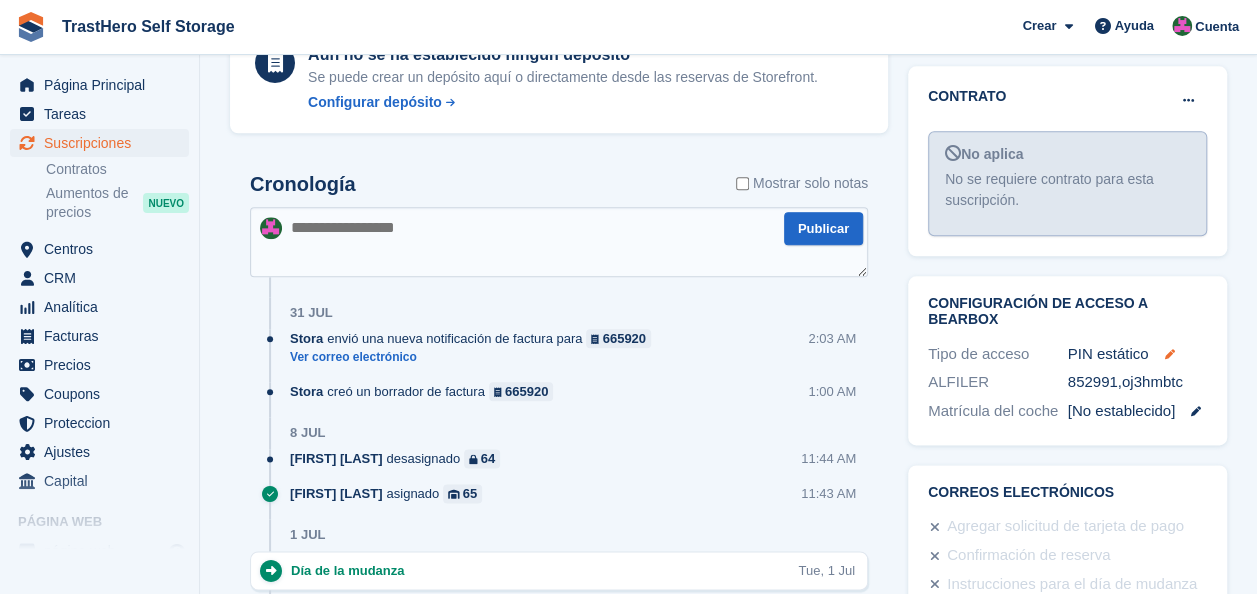 click at bounding box center (1169, 354) 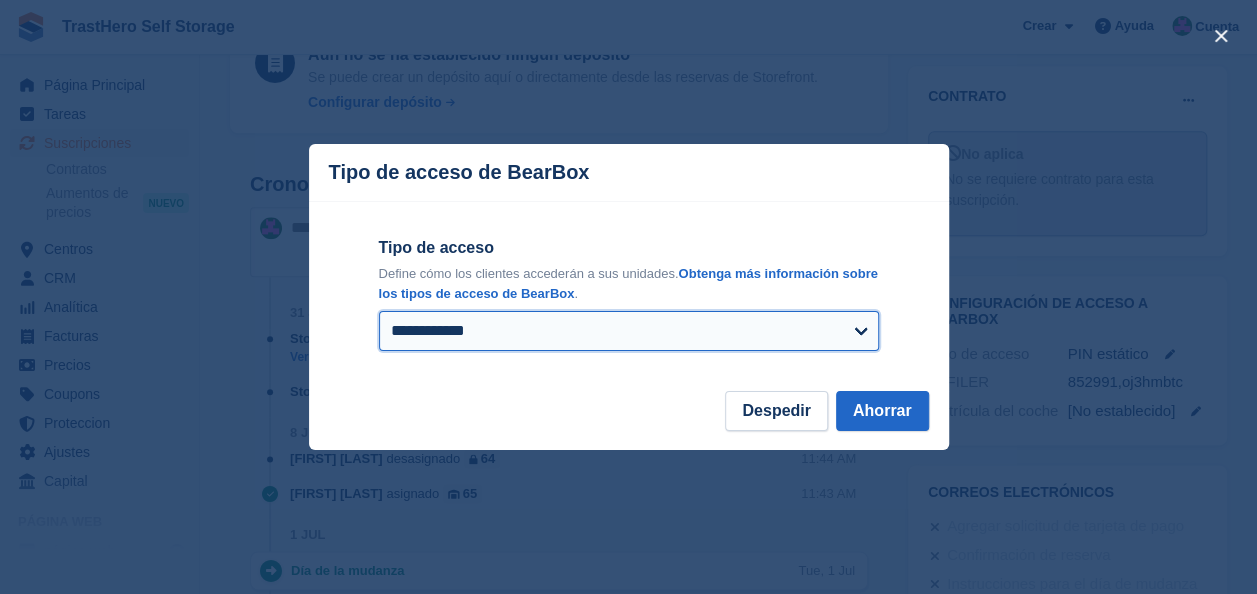 click on "**********" at bounding box center (629, 331) 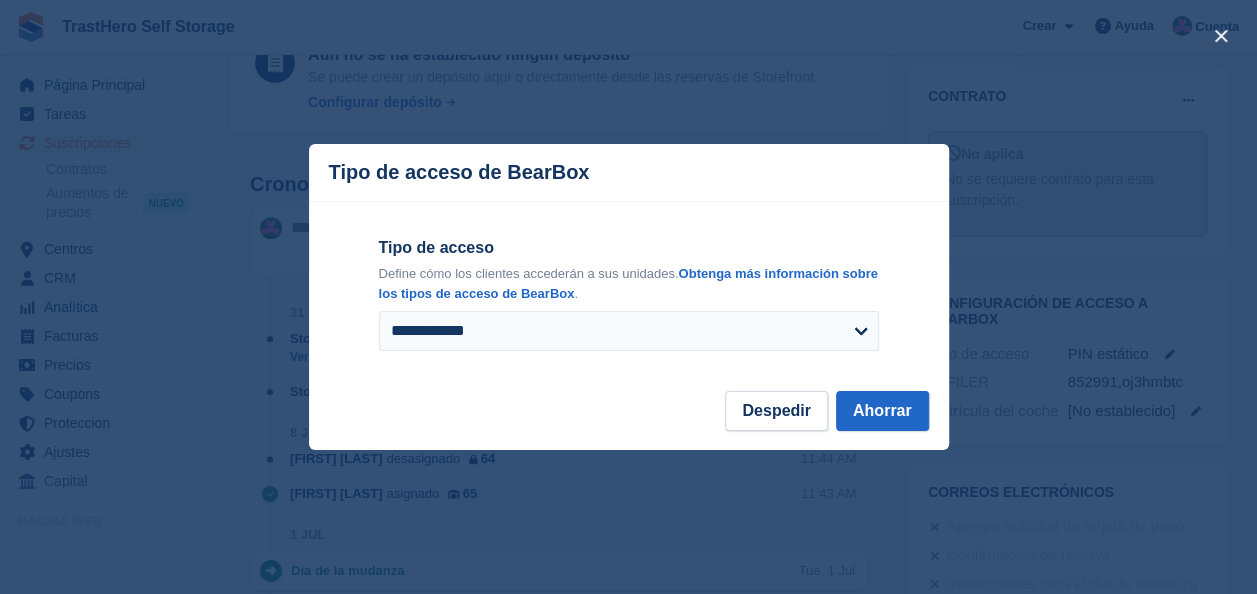 click at bounding box center (628, 297) 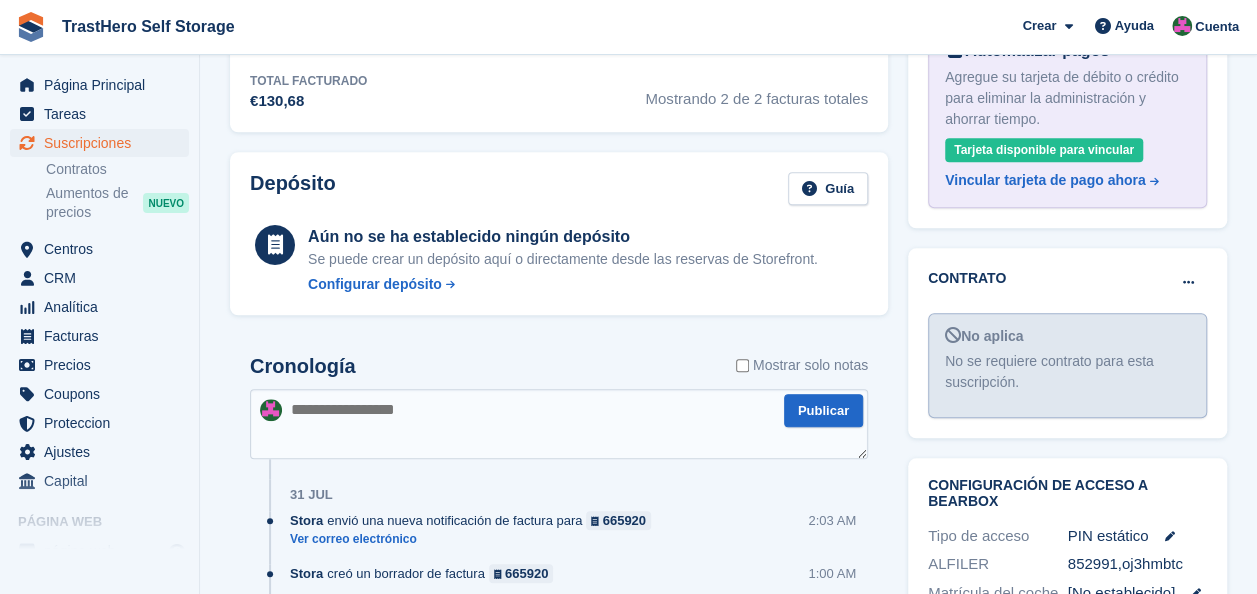 scroll, scrollTop: 800, scrollLeft: 0, axis: vertical 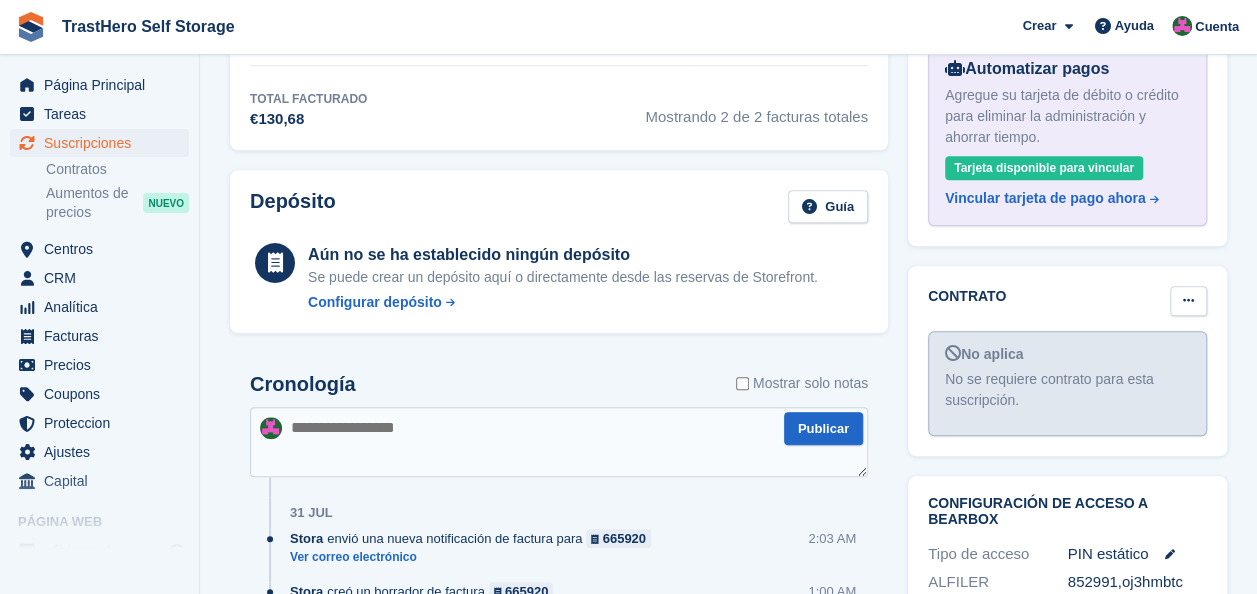 click at bounding box center [1188, 301] 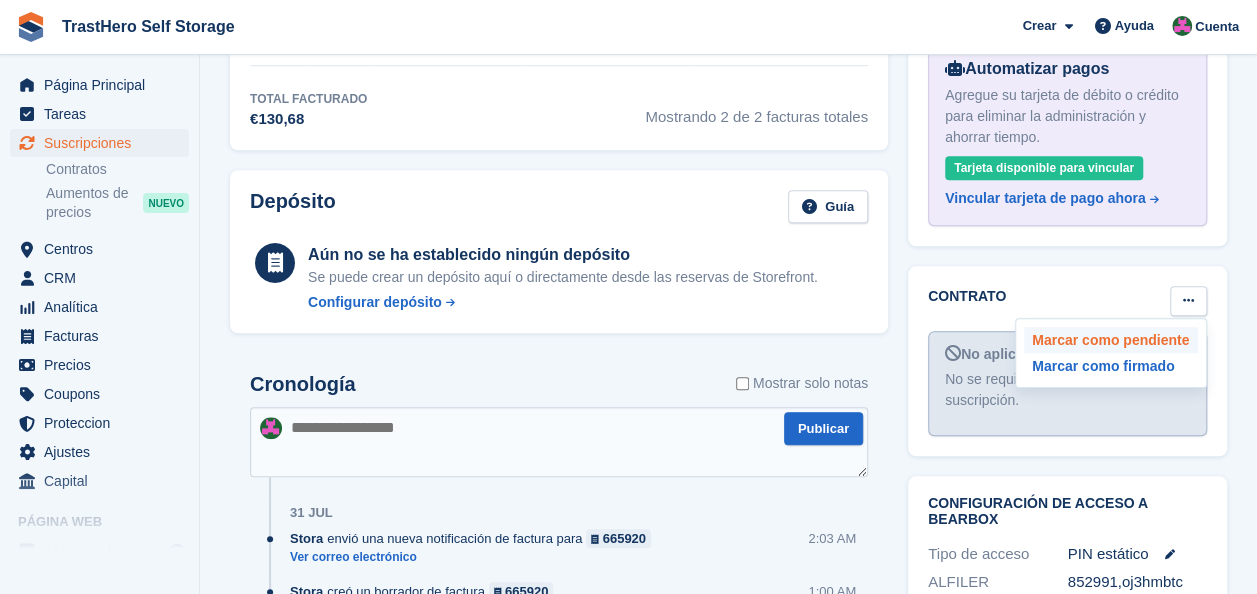 click on "Marcar como pendiente" at bounding box center (1111, 340) 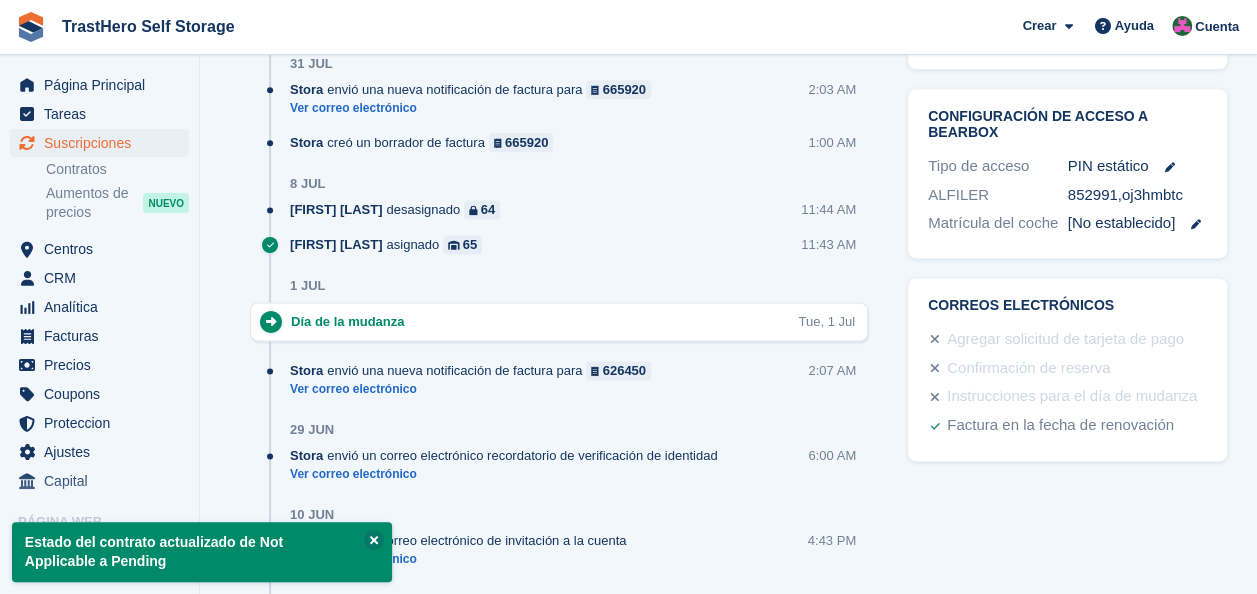 scroll, scrollTop: 1261, scrollLeft: 0, axis: vertical 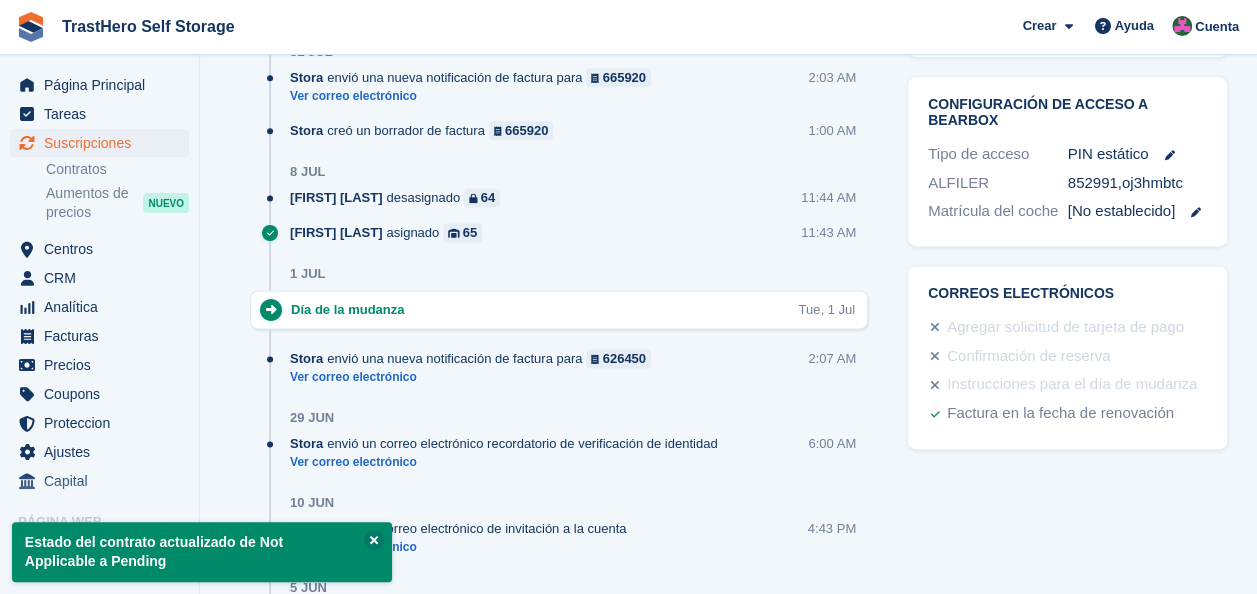 click on "Instrucciones para el día de mudanza" at bounding box center (1072, 385) 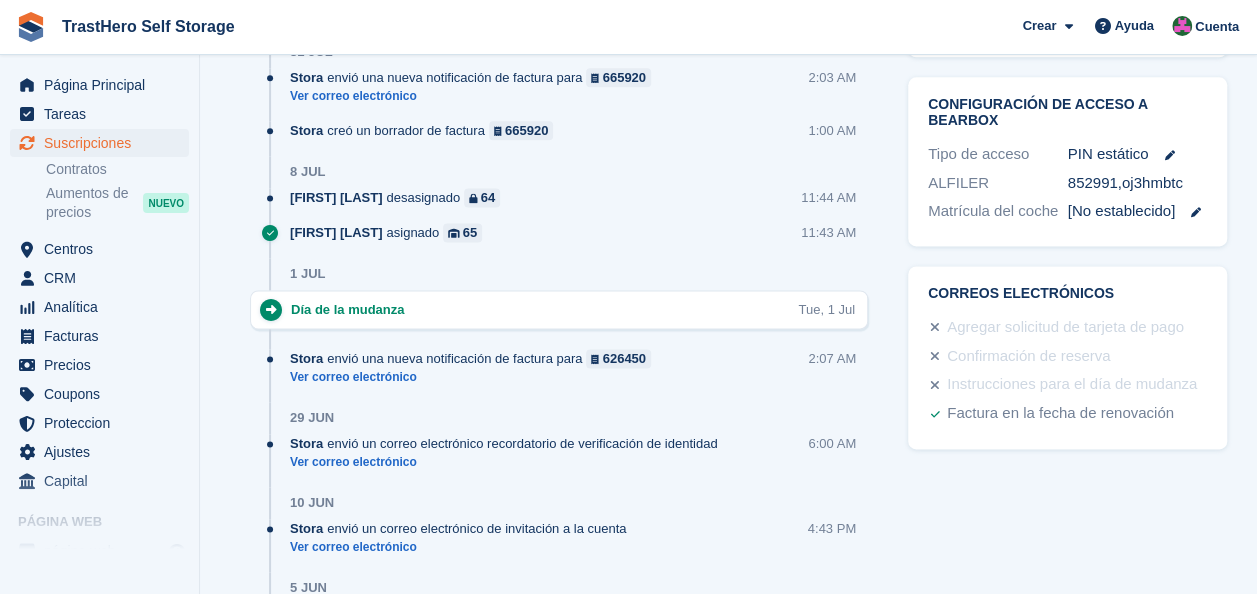 click on "Día de la mudanza" at bounding box center (352, 309) 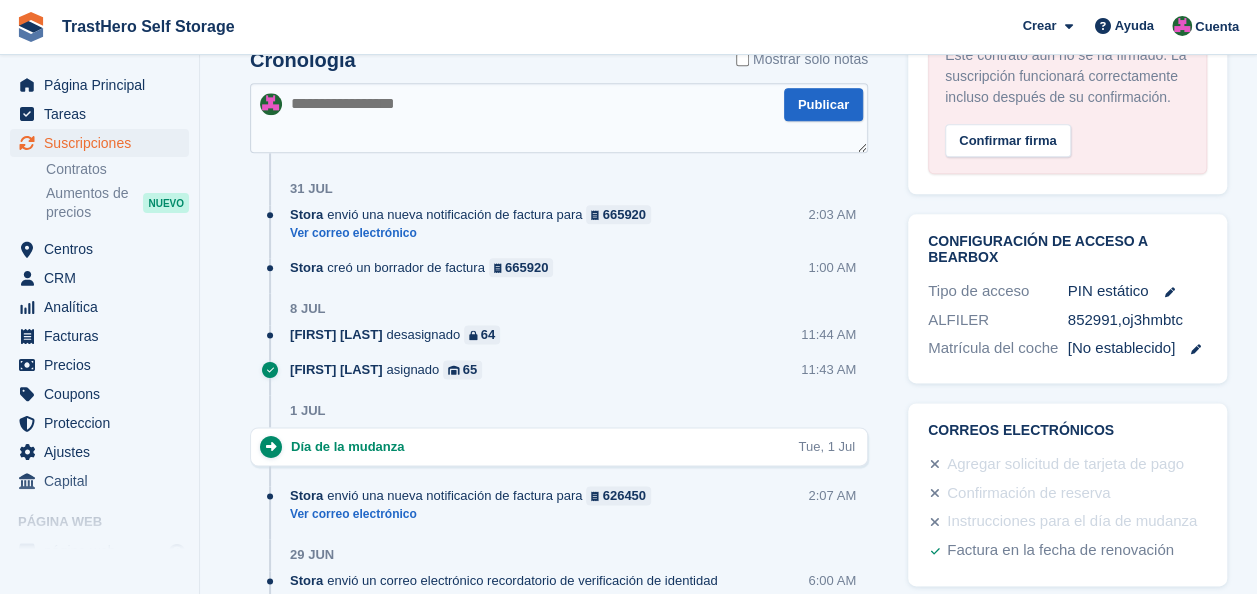 scroll, scrollTop: 1061, scrollLeft: 0, axis: vertical 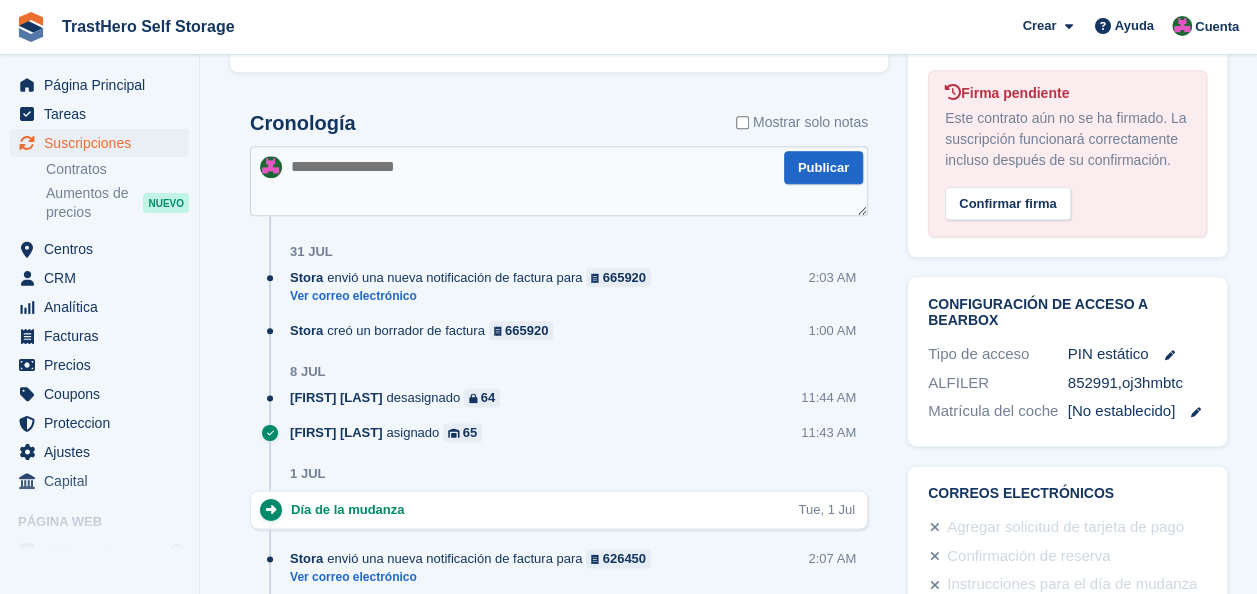 click on "Marua Grioui  desasignado
64" at bounding box center (400, 397) 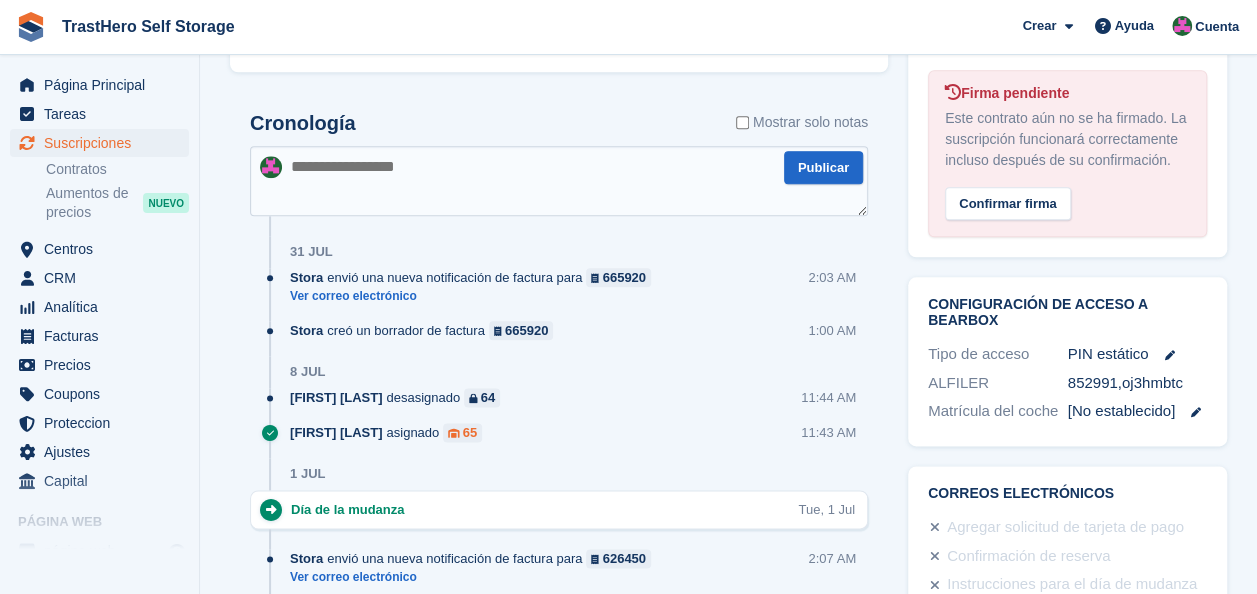 click 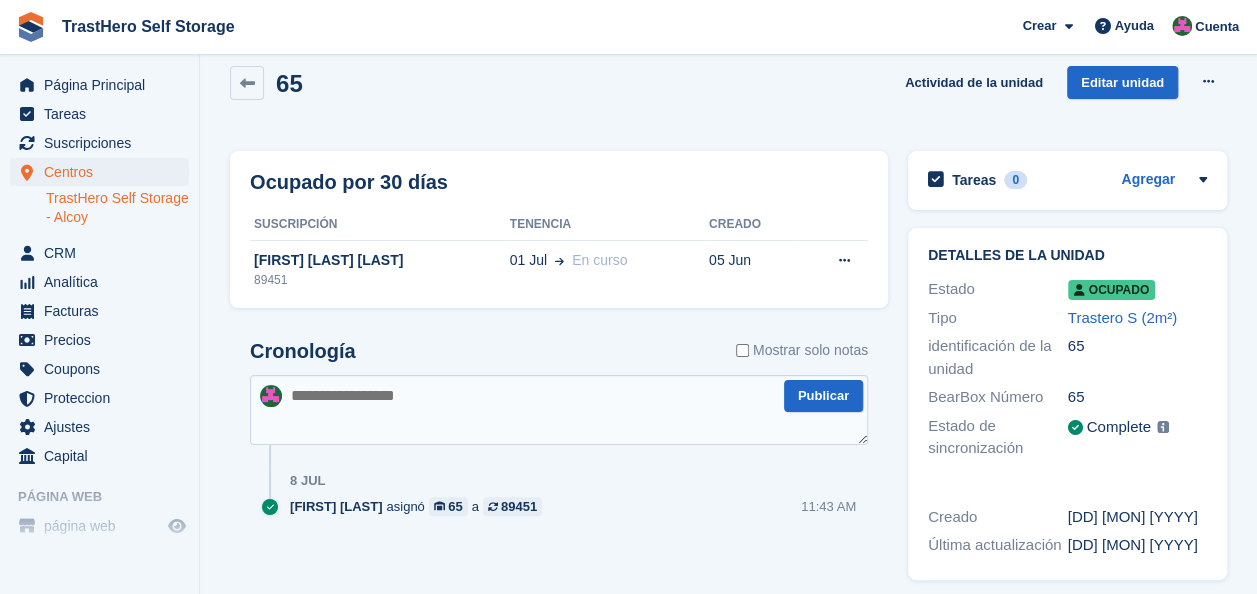 scroll, scrollTop: 30, scrollLeft: 0, axis: vertical 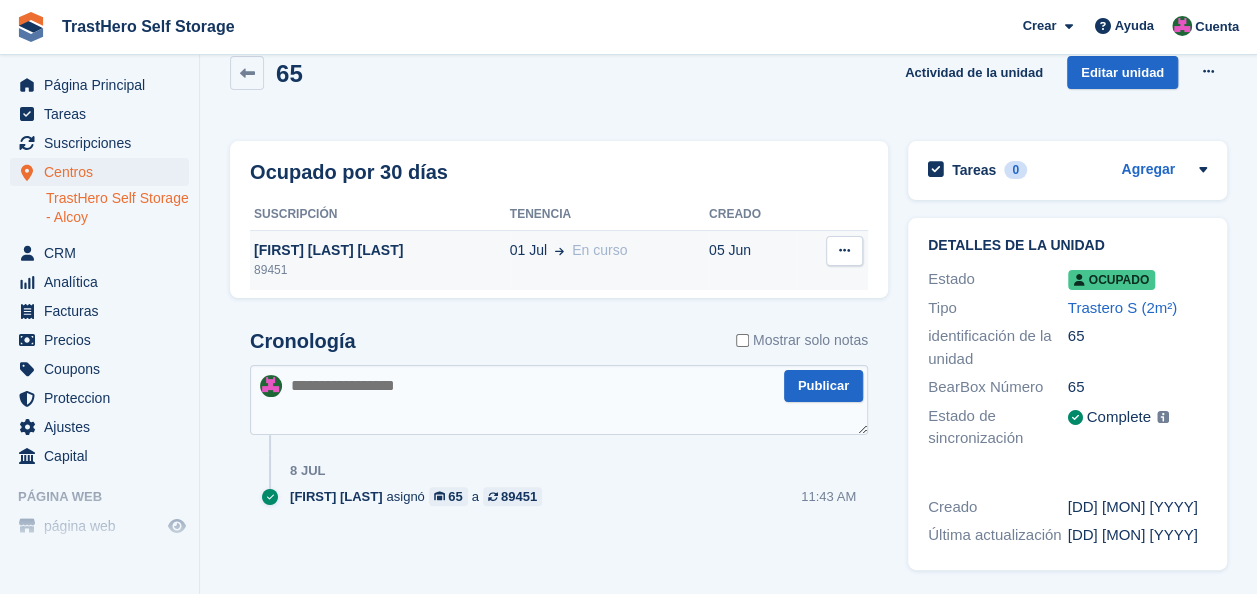 click at bounding box center [844, 251] 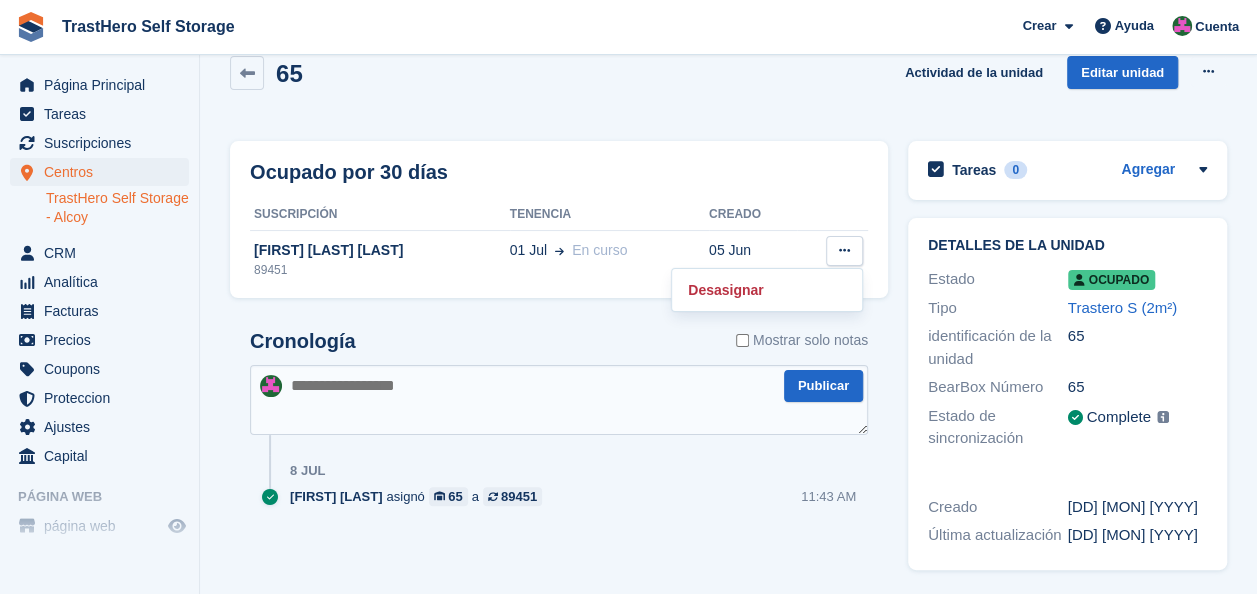 click on "Cronología
Mostrar solo notas" at bounding box center (559, 347) 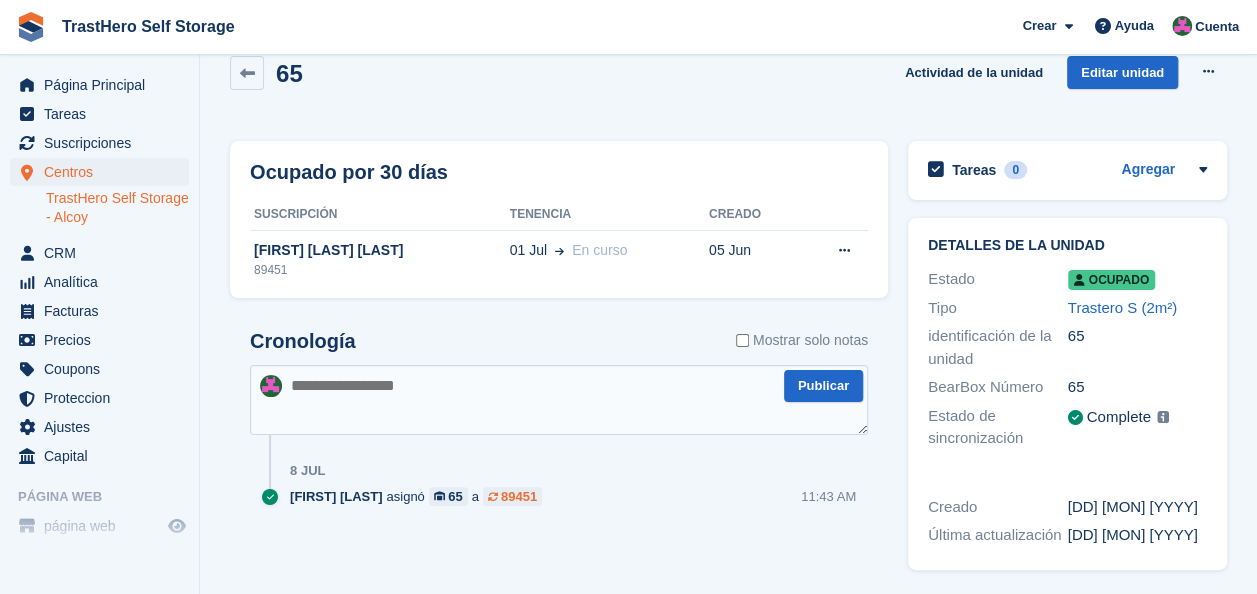 click on "89451" at bounding box center (519, 496) 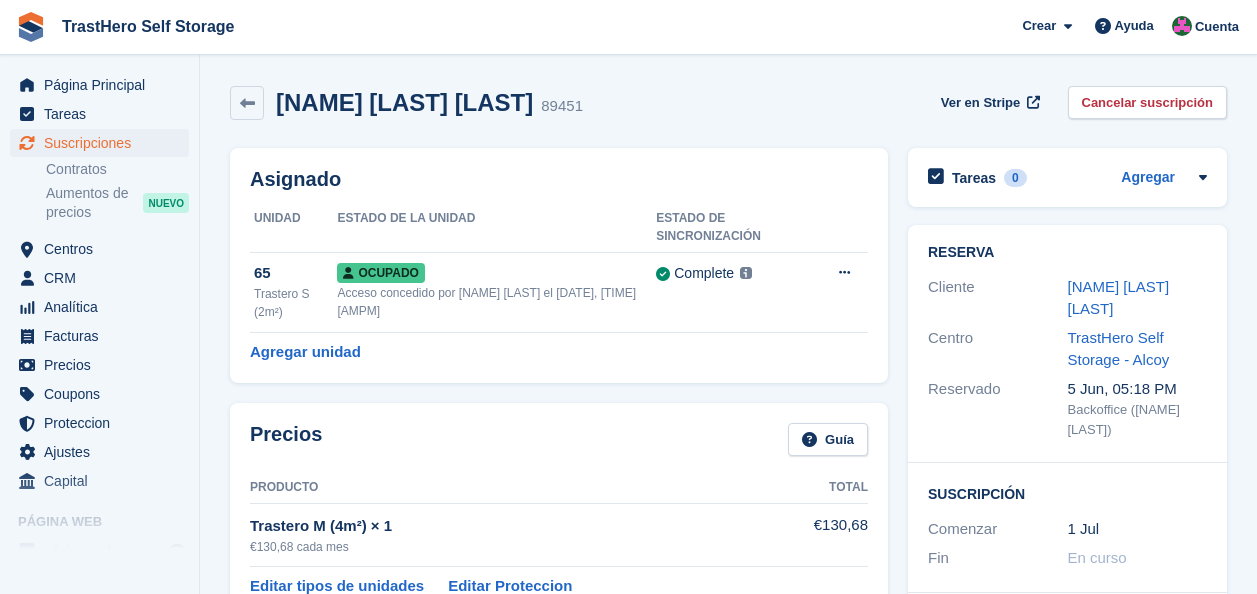 scroll, scrollTop: 0, scrollLeft: 0, axis: both 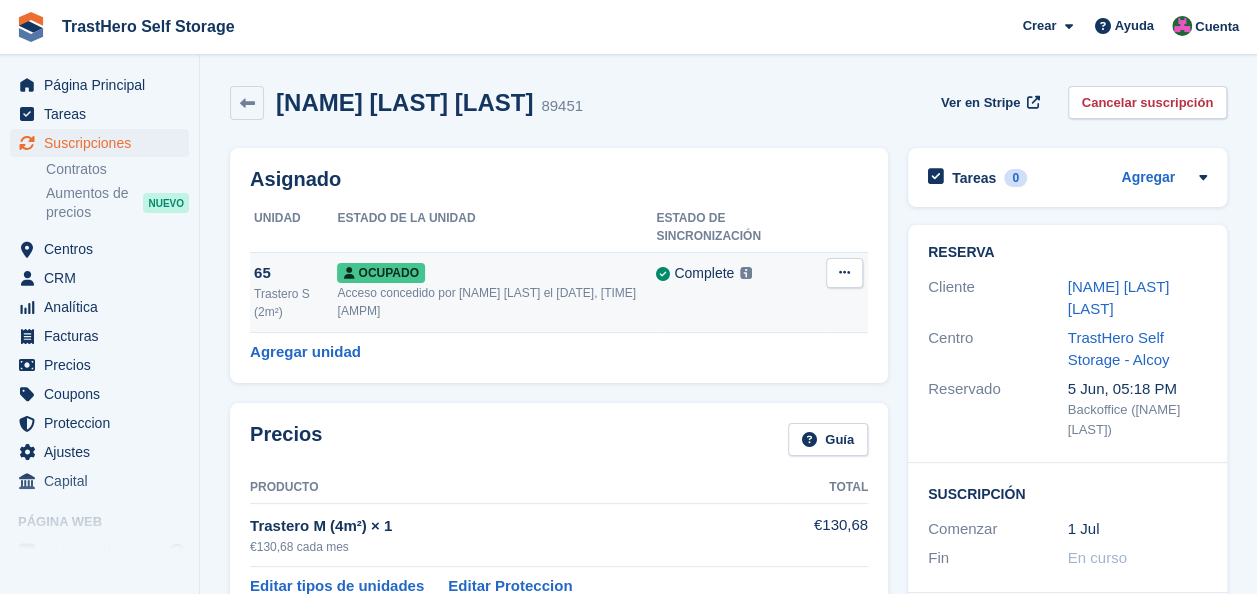 click on "Complete
Última sincronización en  8 Jul,  11:44 AM
Aprende más →" at bounding box center [741, 292] 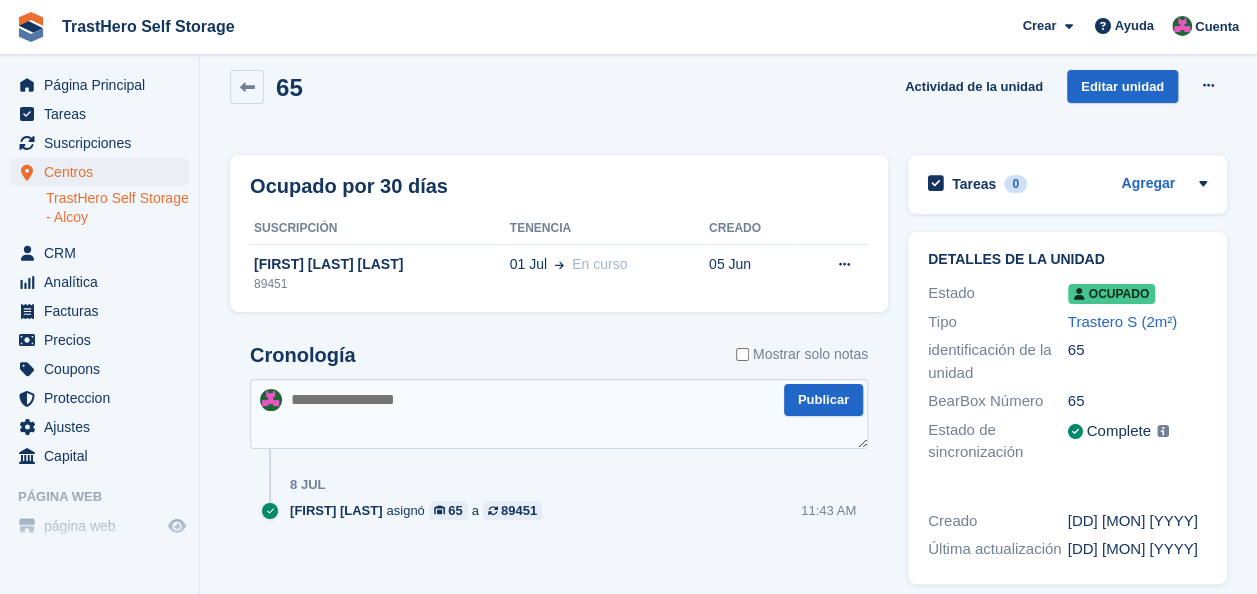 scroll, scrollTop: 30, scrollLeft: 0, axis: vertical 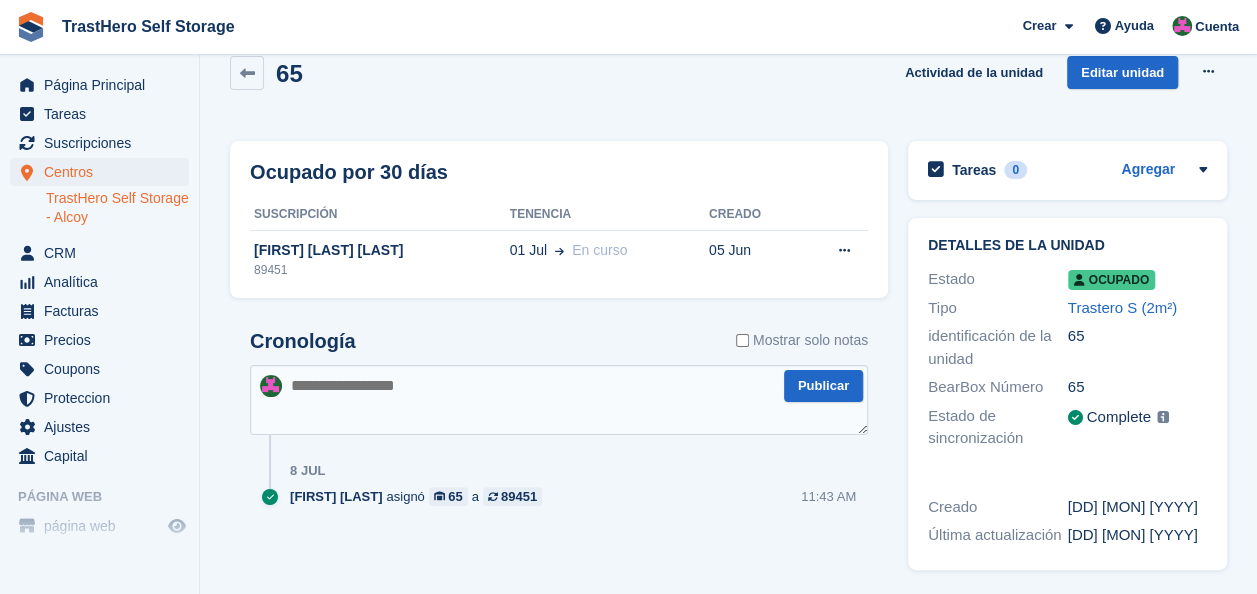 click on "65" at bounding box center (1138, 387) 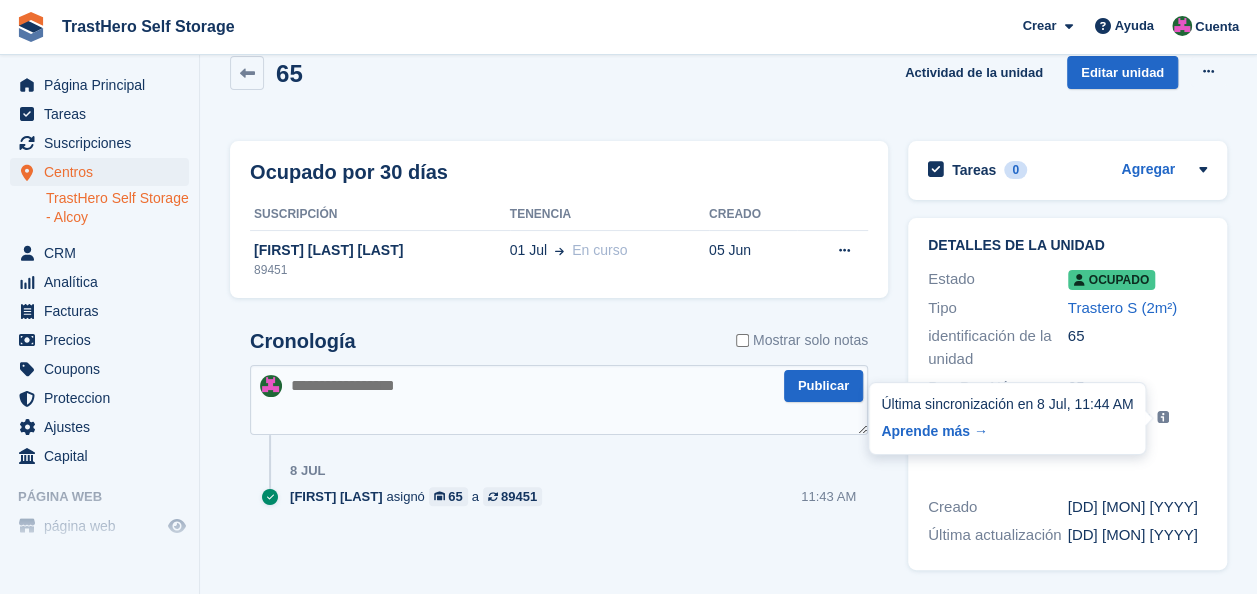 click at bounding box center (1163, 417) 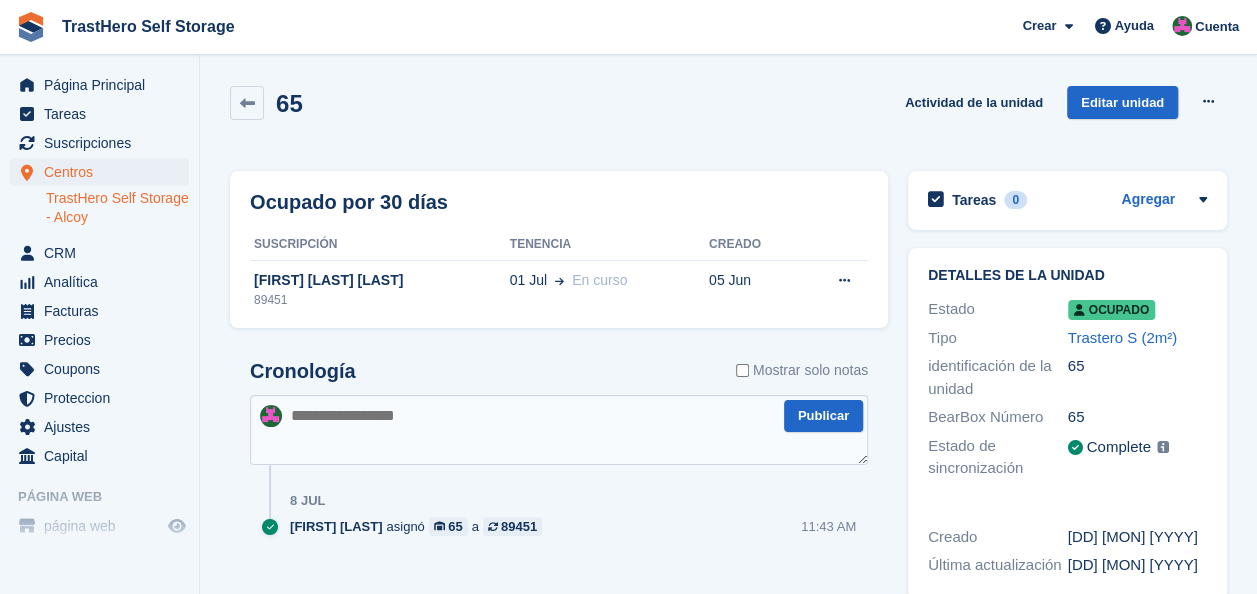 scroll, scrollTop: 30, scrollLeft: 0, axis: vertical 